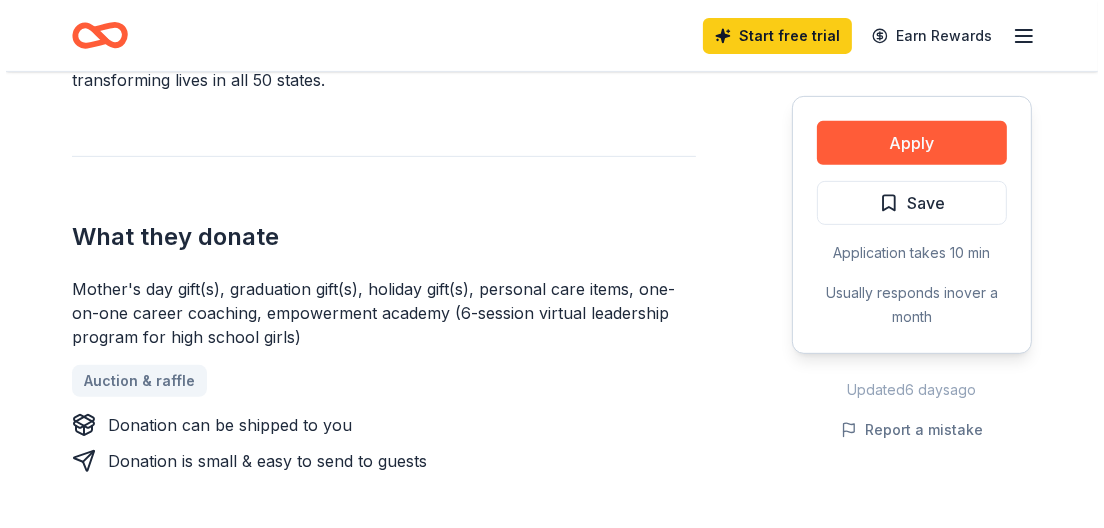 scroll, scrollTop: 720, scrollLeft: 0, axis: vertical 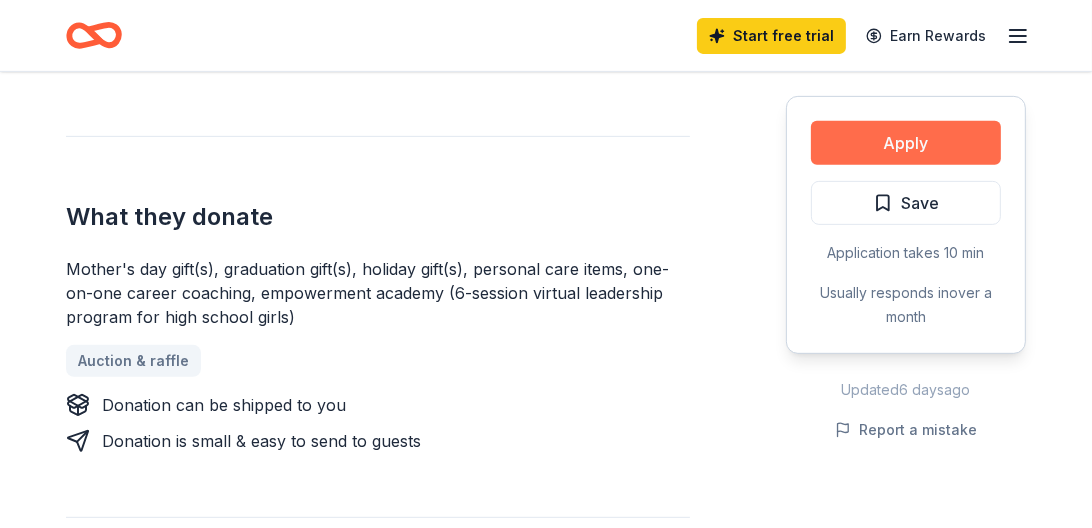 click on "Apply" at bounding box center (906, 143) 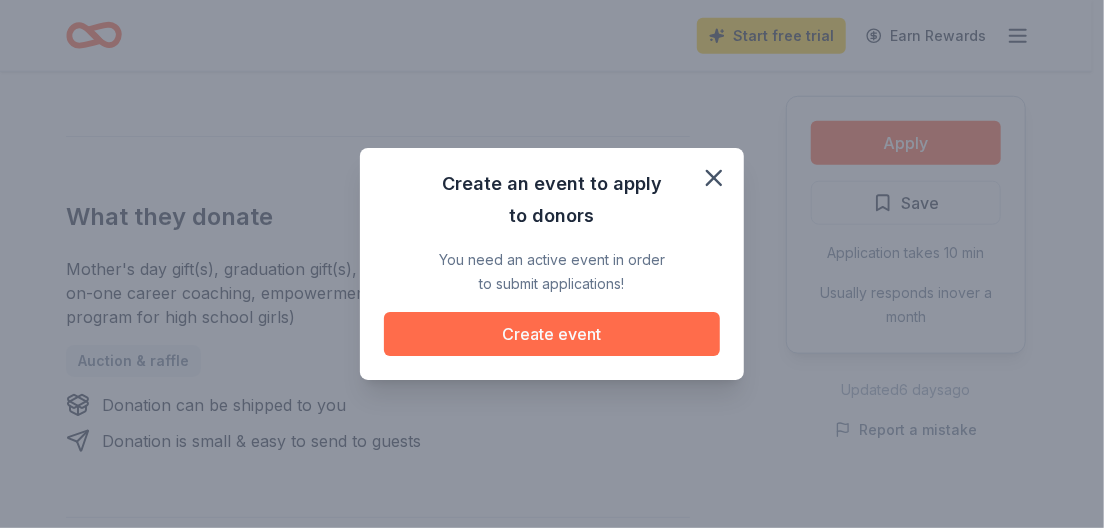 click on "Create event" at bounding box center (552, 334) 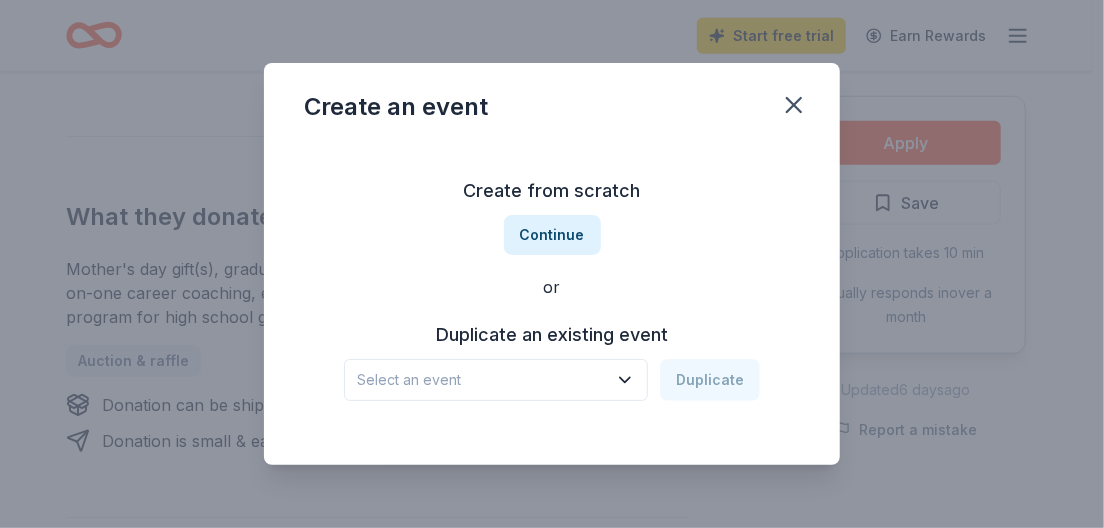 click 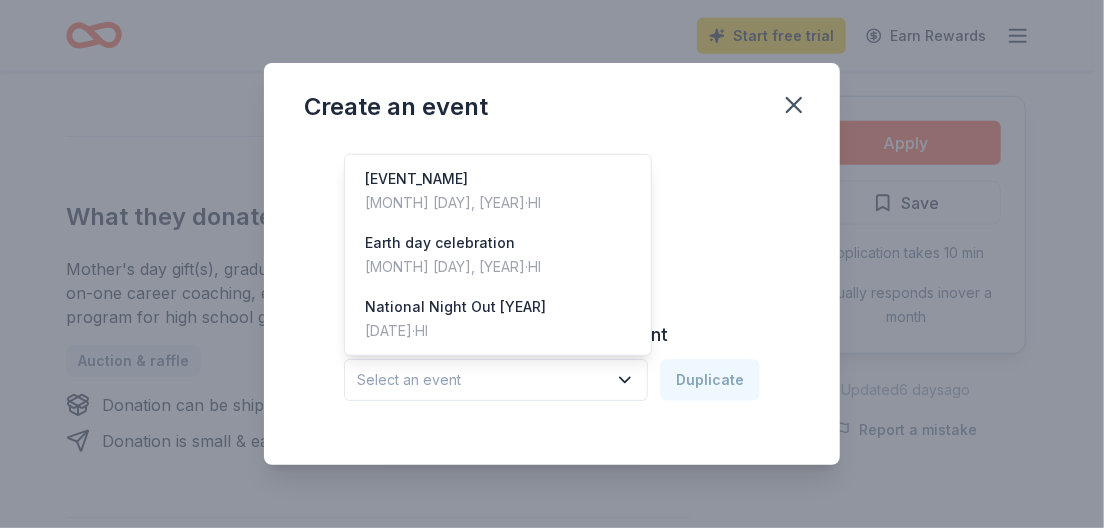 click on "Create from scratch Continue or Duplicate an existing event Select an event Duplicate" at bounding box center (552, 288) 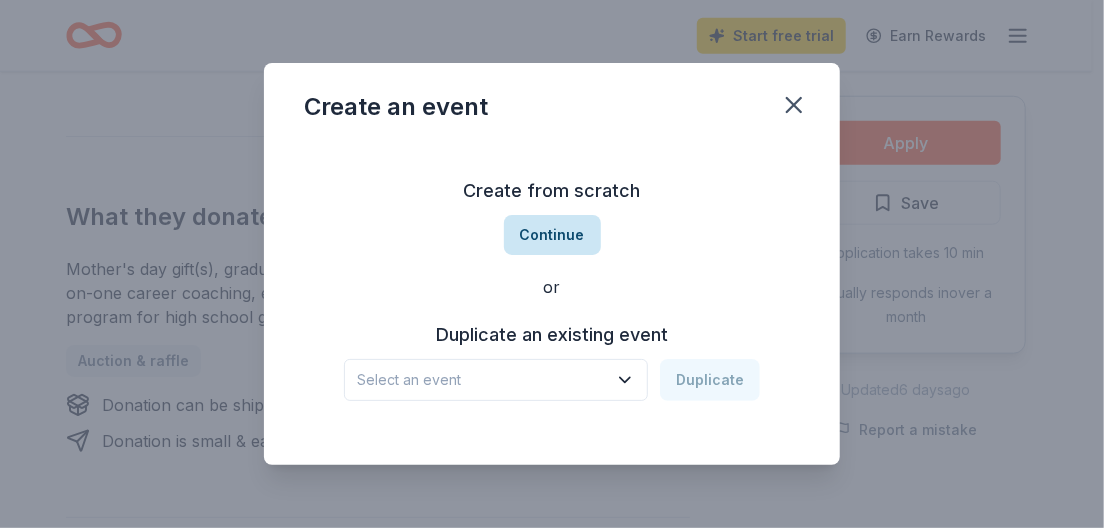 click on "Continue" at bounding box center [552, 235] 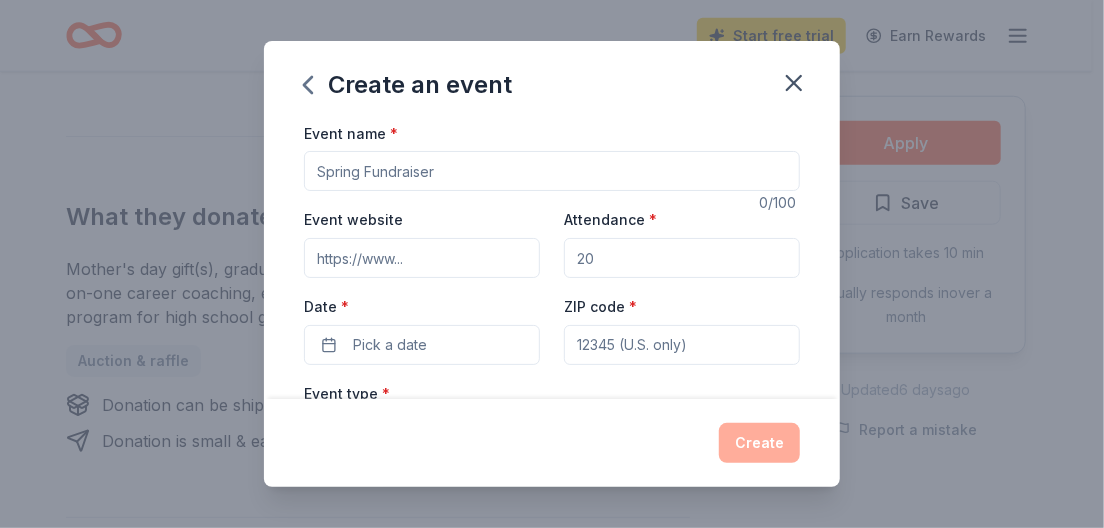click on "Event name *" at bounding box center (552, 171) 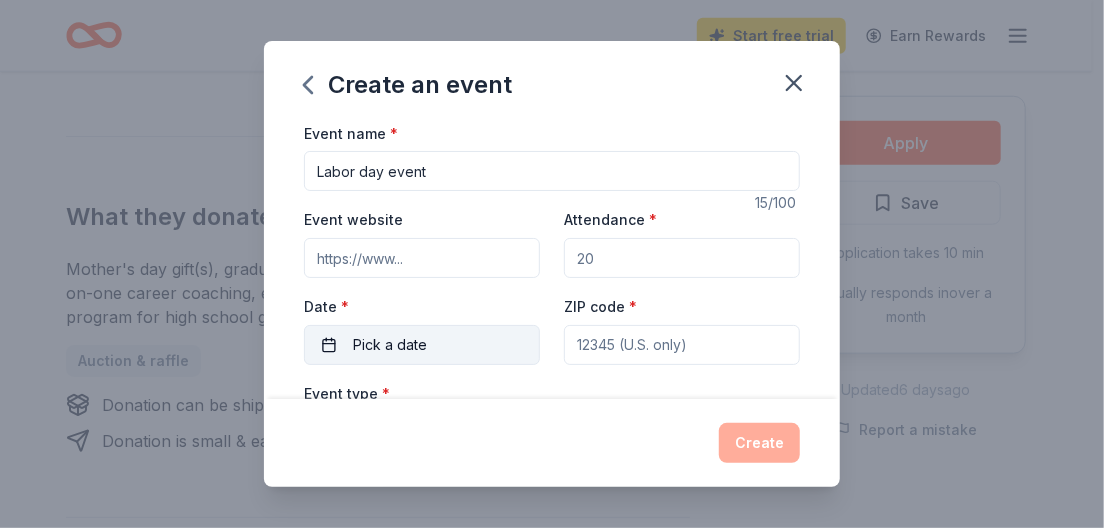 type on "Labor day event" 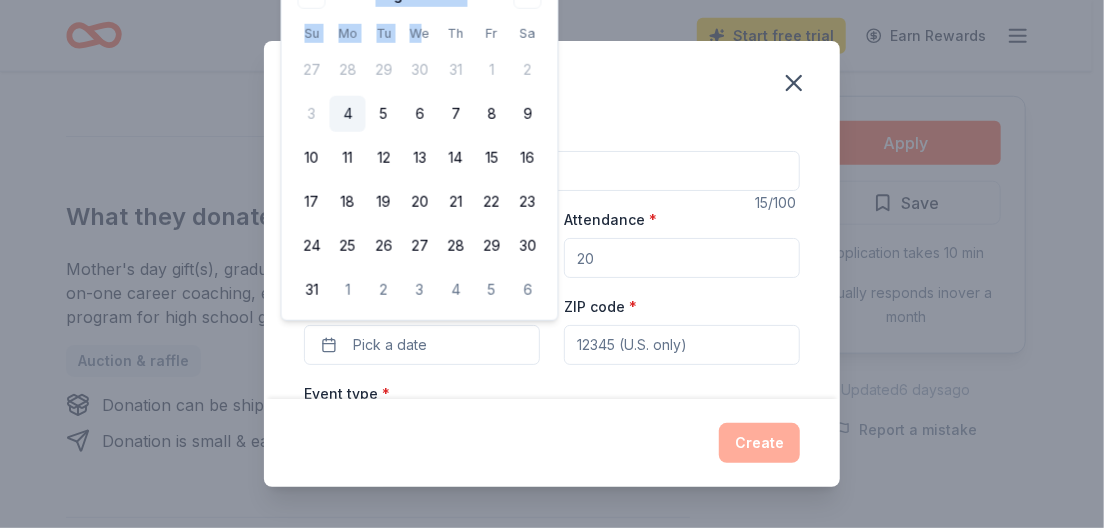 drag, startPoint x: 409, startPoint y: 7, endPoint x: 421, endPoint y: 19, distance: 16.970562 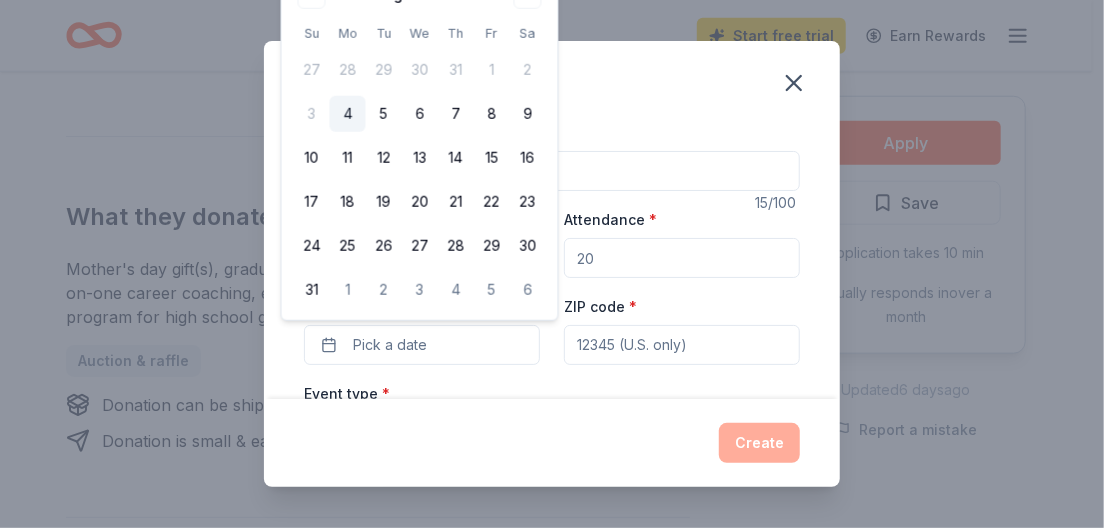 drag, startPoint x: 421, startPoint y: 19, endPoint x: 693, endPoint y: 67, distance: 276.20282 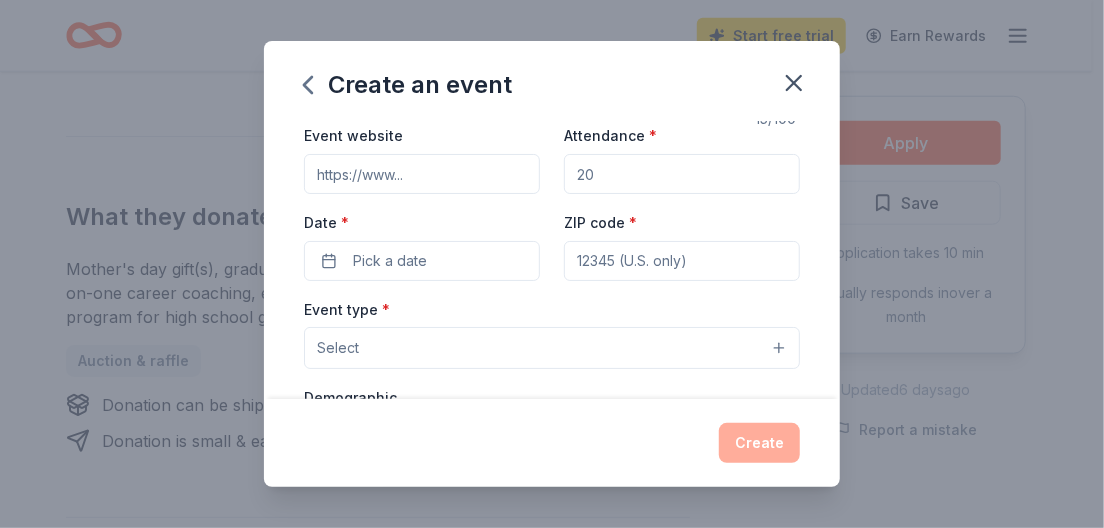 scroll, scrollTop: 160, scrollLeft: 0, axis: vertical 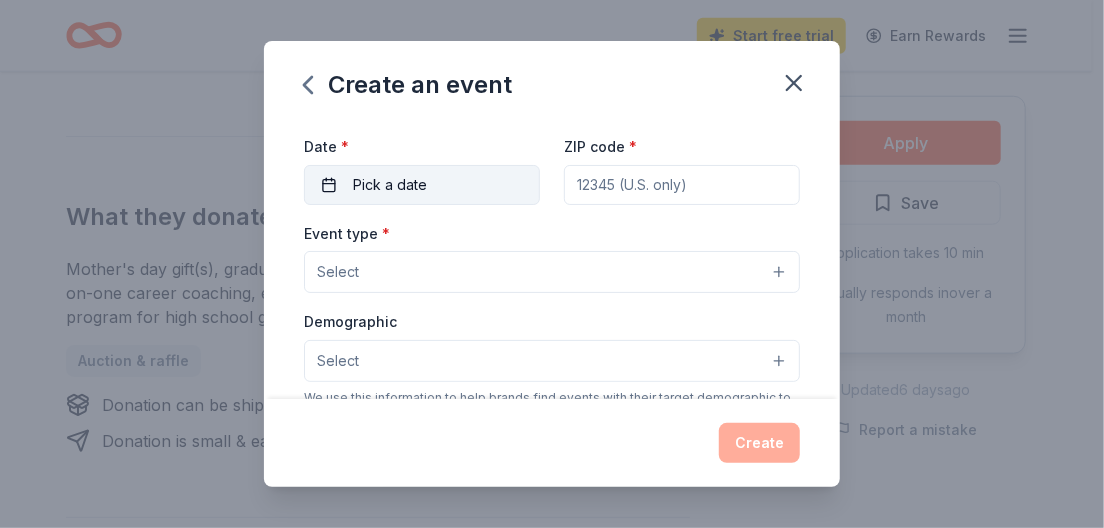 click on "Pick a date" at bounding box center (390, 185) 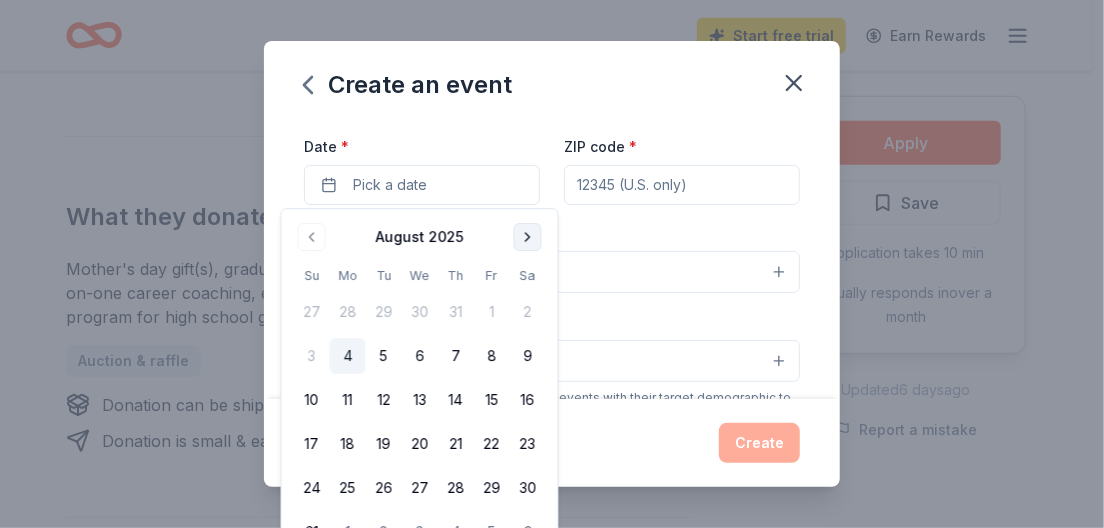 click at bounding box center [528, 237] 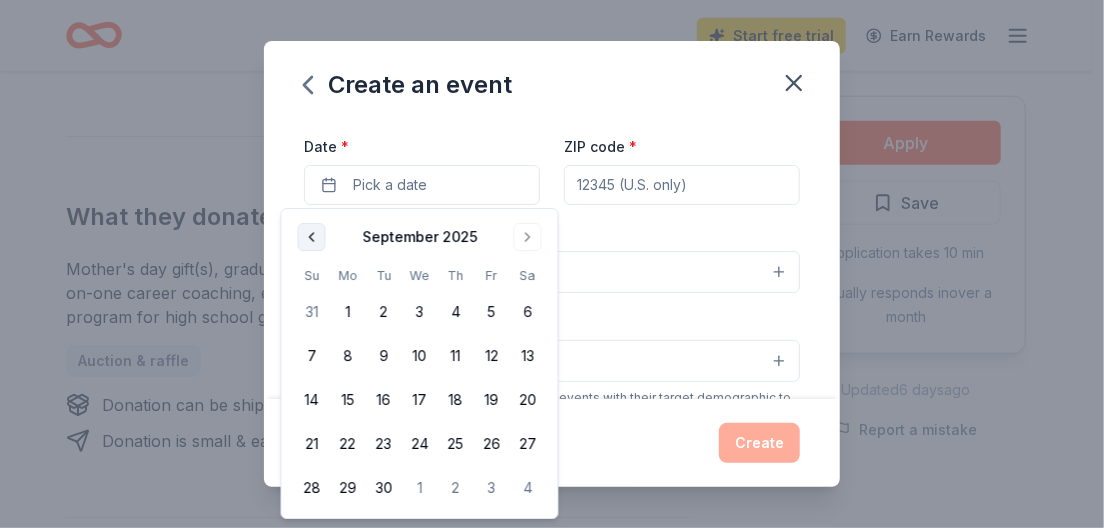 click at bounding box center [312, 237] 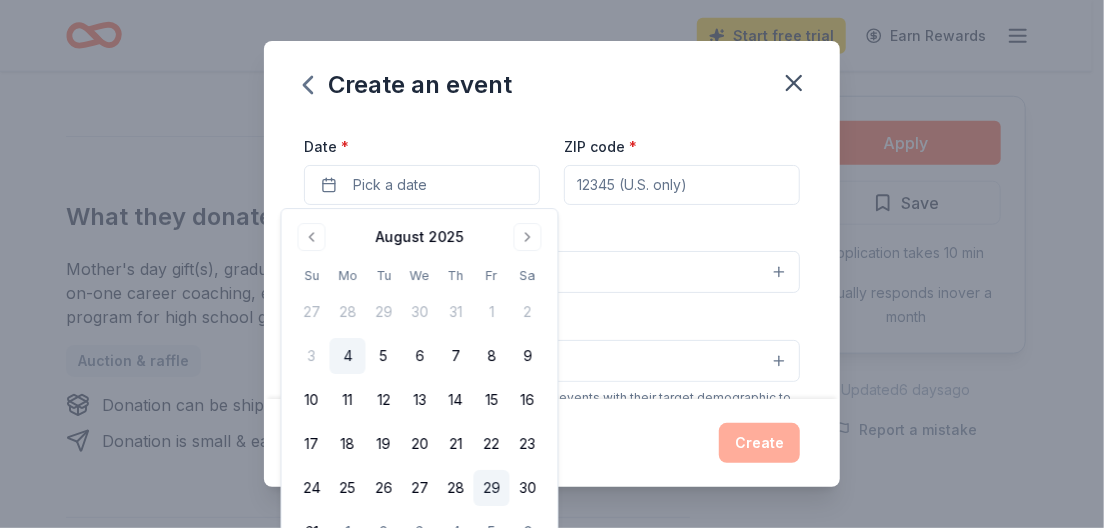 click on "29" at bounding box center [492, 488] 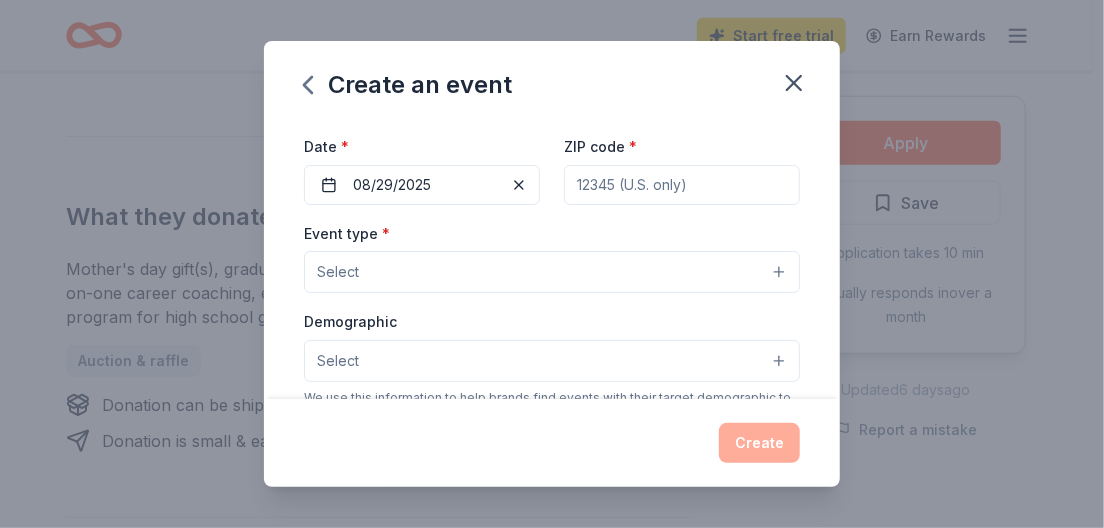 click on "Event type * Select" at bounding box center (552, 257) 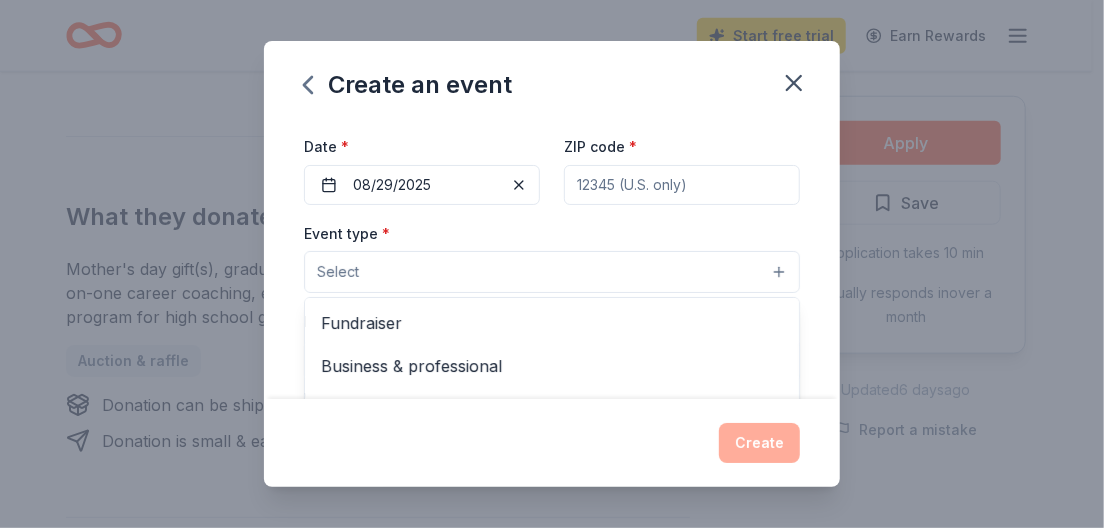 click on "Select" at bounding box center [552, 272] 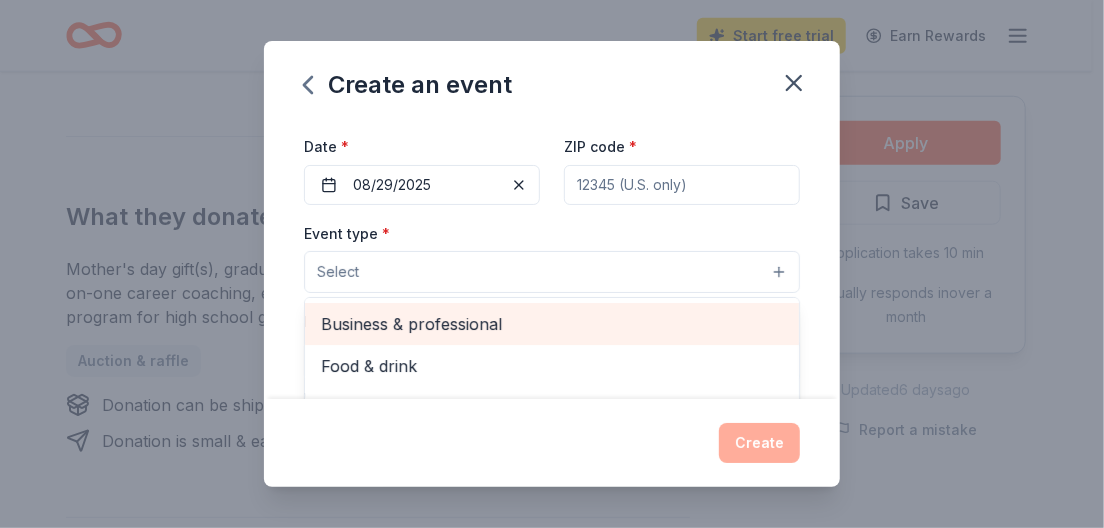 scroll, scrollTop: 66, scrollLeft: 0, axis: vertical 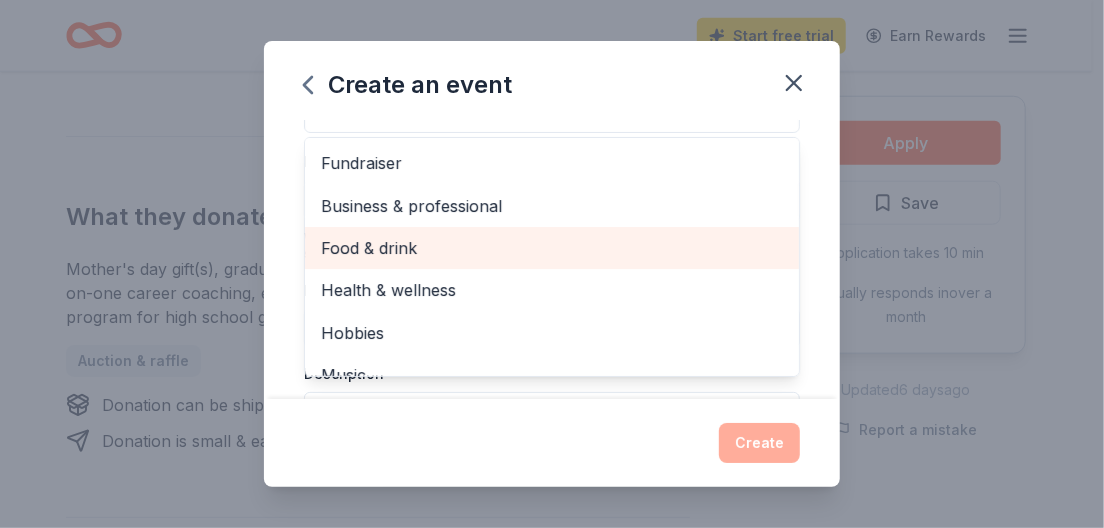 click on "Food & drink" at bounding box center [552, 248] 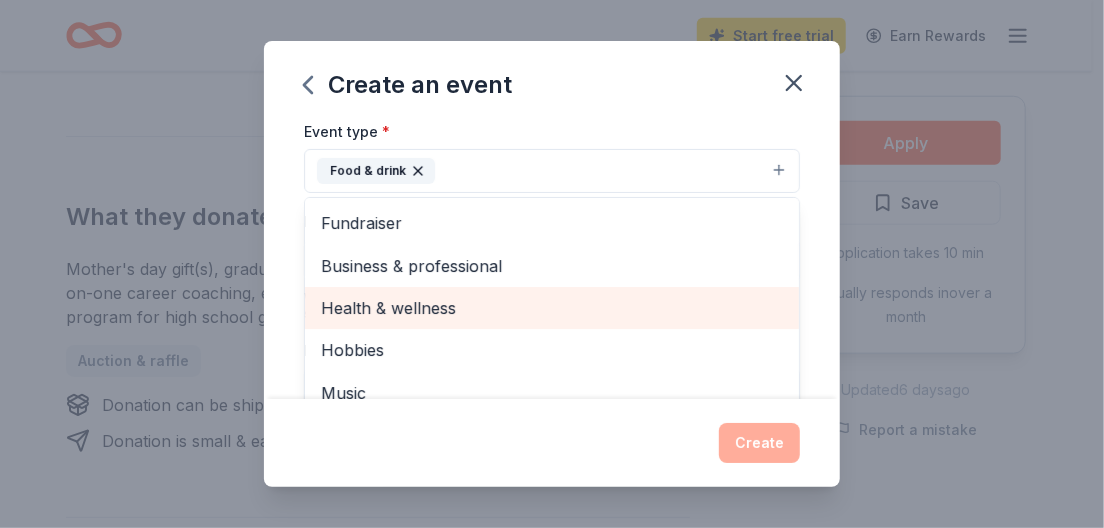 scroll, scrollTop: 160, scrollLeft: 0, axis: vertical 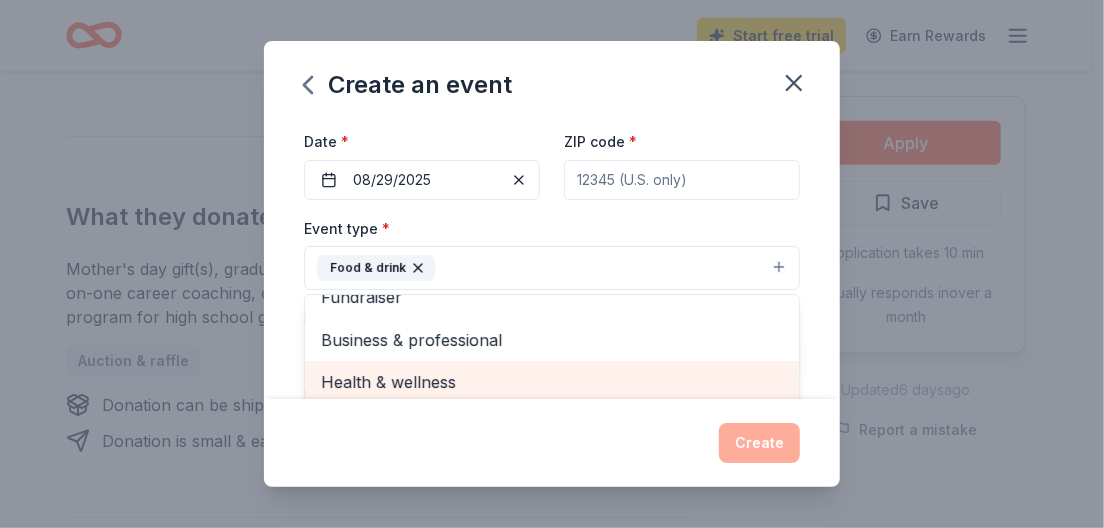 click on "Health & wellness" at bounding box center (552, 382) 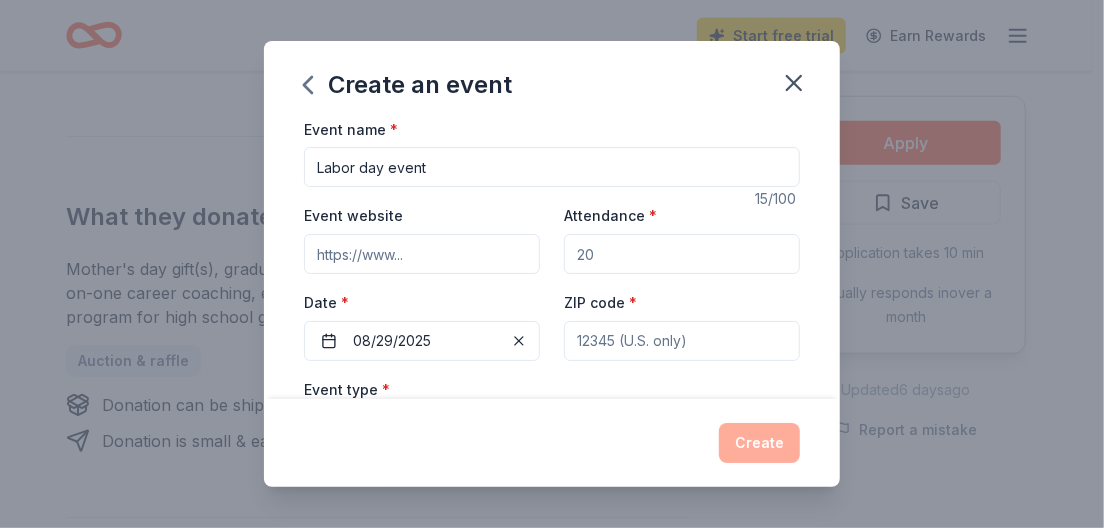scroll, scrollTop: 0, scrollLeft: 0, axis: both 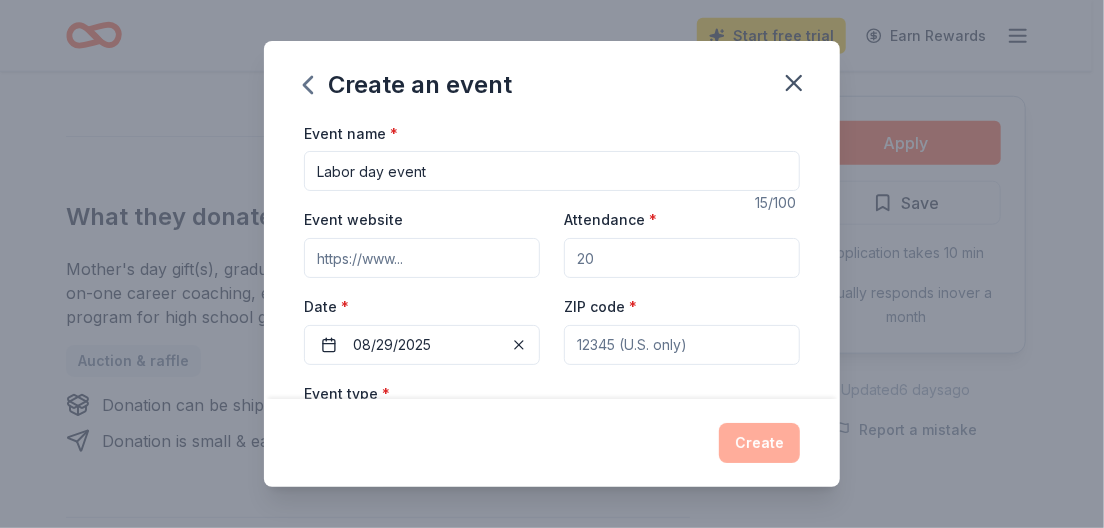 click on "Event name * Labor day event 15 /100 Event website Attendance * Date * 08/29/2025 ZIP code * Event type * Food & drink Health & wellness Fundraiser Business & professional Hobbies Music Performing & visual arts Demographic Select We use this information to help brands find events with their target demographic to sponsor their products. Mailing address Apt/unit Description What are you looking for? * Auction & raffle Meals Snacks Desserts Alcohol Beverages Send me reminders Email me reminders of donor application deadlines Recurring event" at bounding box center (552, 584) 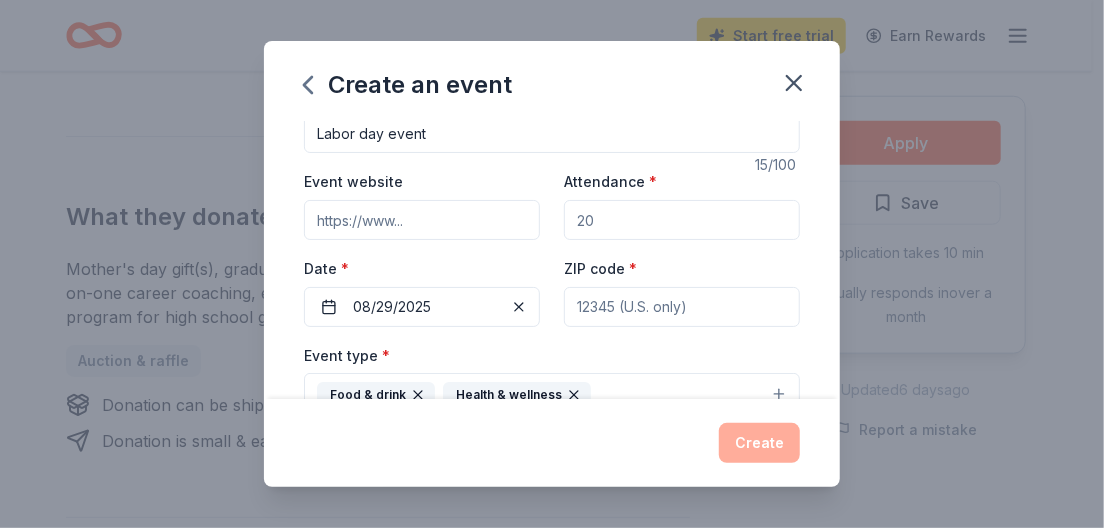 scroll, scrollTop: 11, scrollLeft: 0, axis: vertical 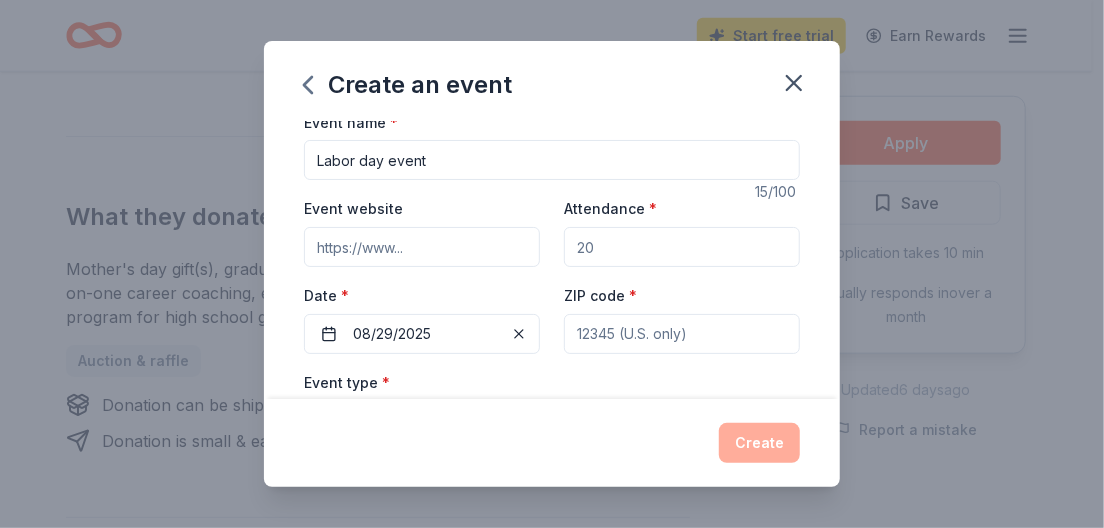 click on "Attendance *" at bounding box center [682, 247] 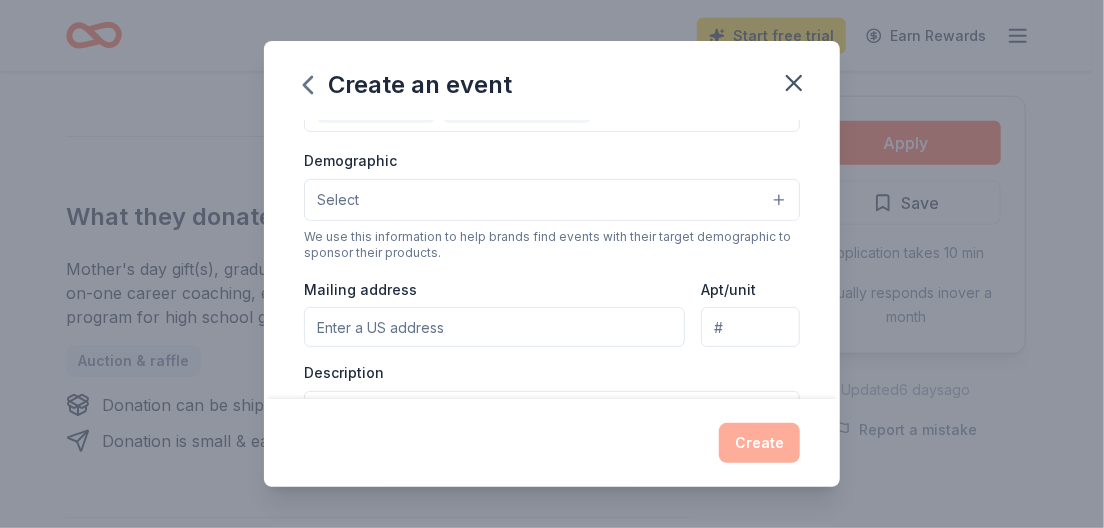 scroll, scrollTop: 331, scrollLeft: 0, axis: vertical 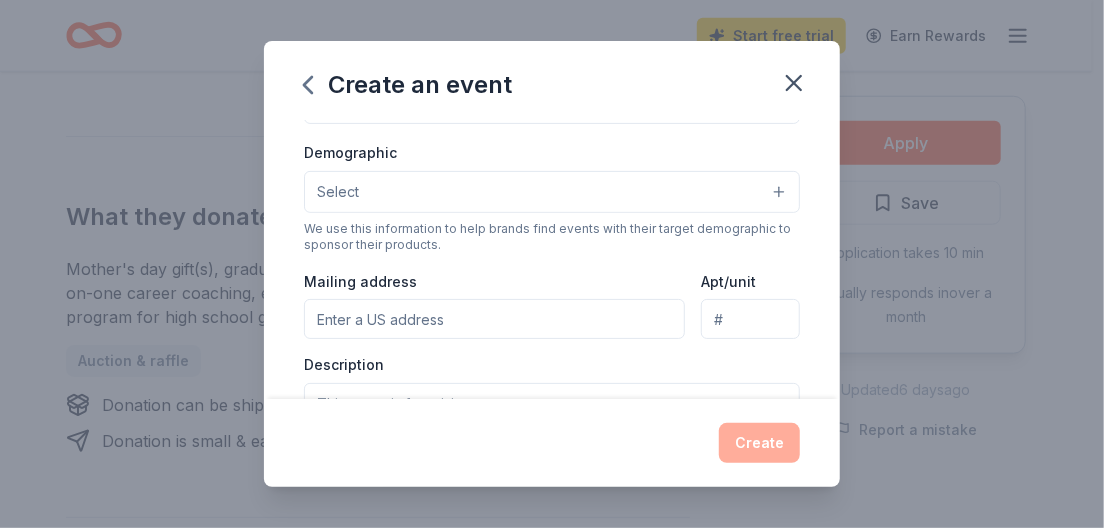 type on "35" 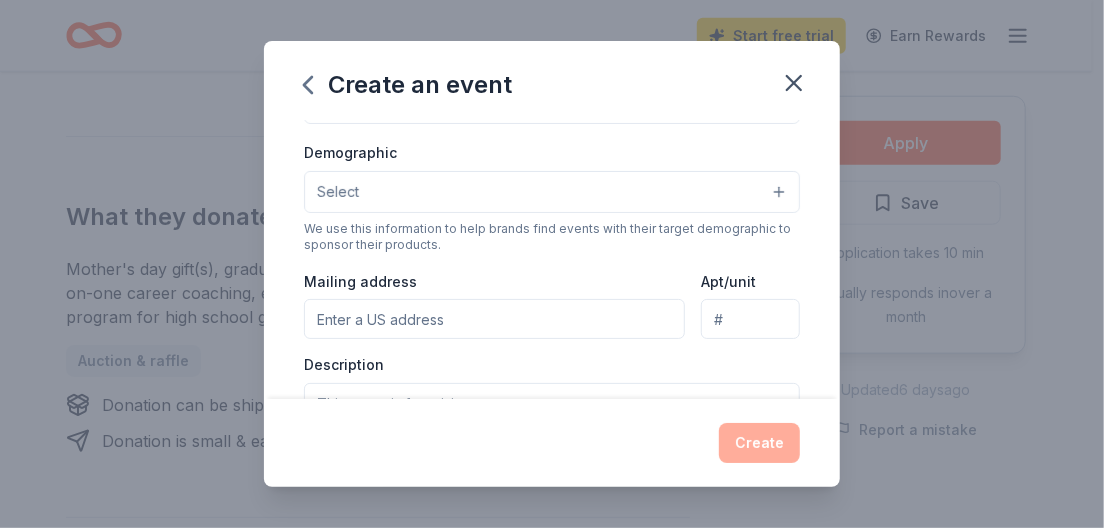 click on "Select" at bounding box center (552, 192) 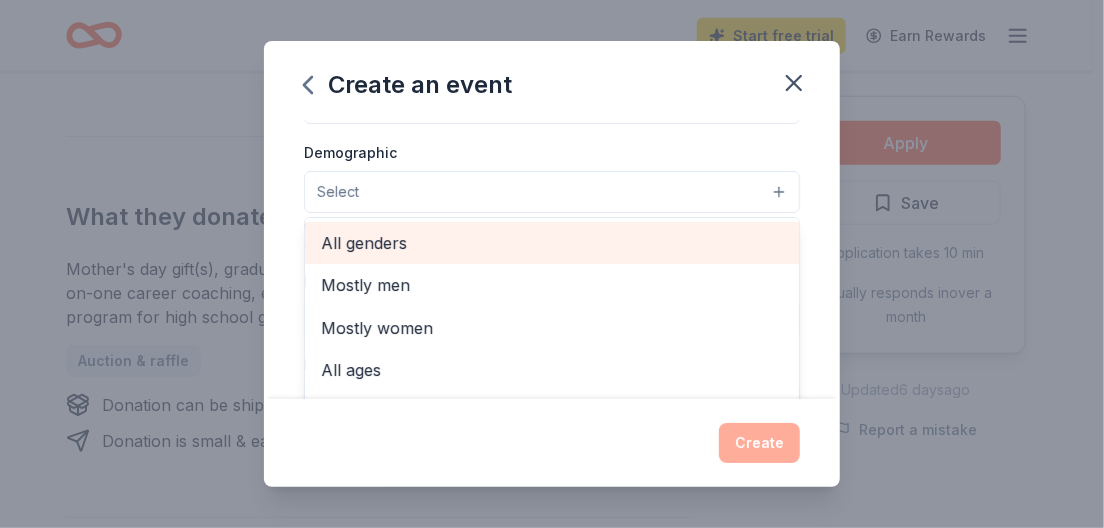 click on "All genders" at bounding box center (552, 243) 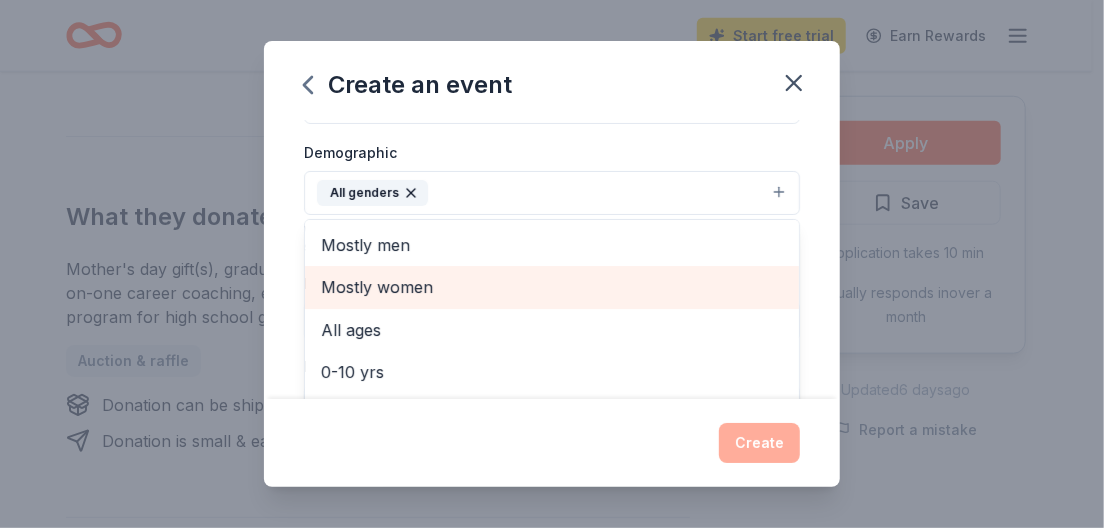 scroll, scrollTop: 80, scrollLeft: 0, axis: vertical 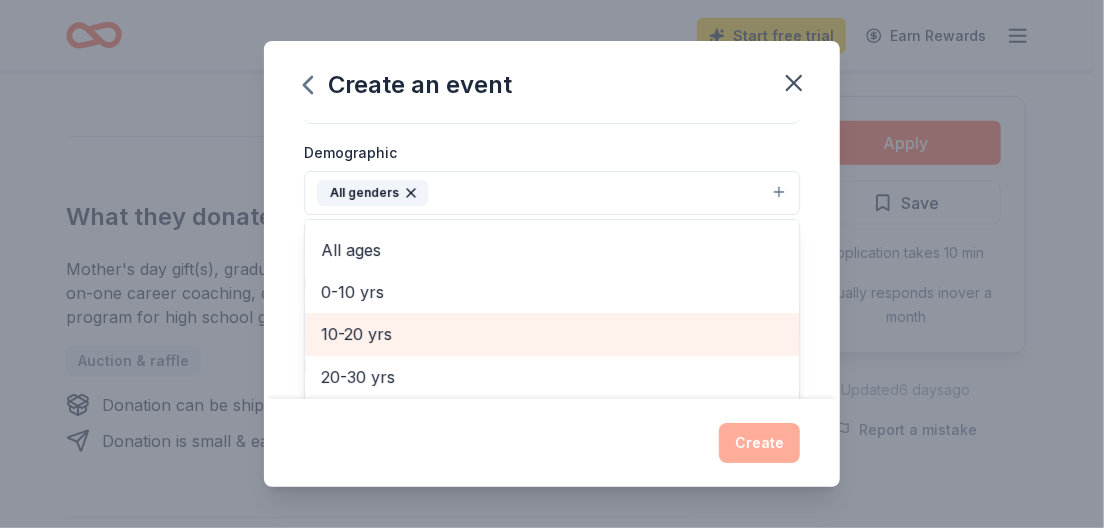 click on "10-20 yrs" at bounding box center [552, 334] 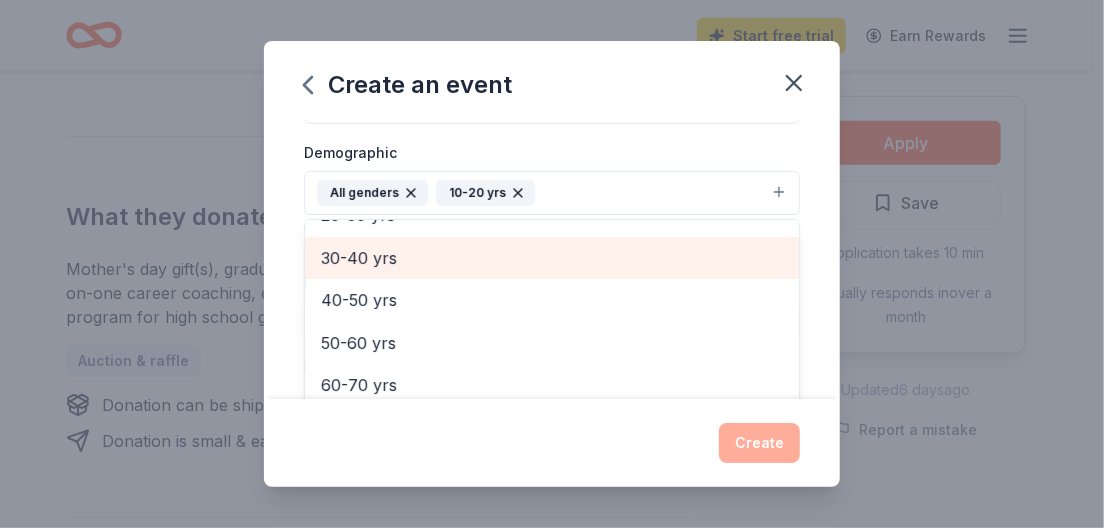 scroll, scrollTop: 235, scrollLeft: 0, axis: vertical 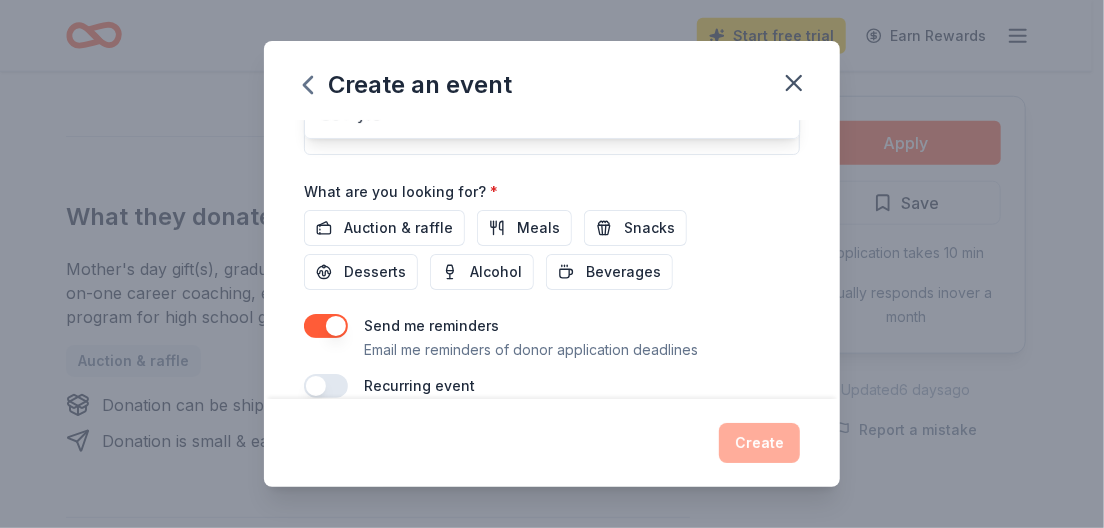 click on "Event name * Labor day event 15 /100 Event website Attendance * 35 Date * 08/29/2025 ZIP code * Event type * Food & drink Health & wellness Demographic All genders 10-20 yrs Mostly men Mostly women All ages 0-10 yrs 20-30 yrs 30-40 yrs 40-50 yrs 50-60 yrs 60-70 yrs 70-80 yrs 80+ yrs We use this information to help brands find events with their target demographic to sponsor their products. Mailing address Apt/unit Description What are you looking for? * Auction & raffle Meals Snacks Desserts Alcohol Beverages Send me reminders Email me reminders of donor application deadlines Recurring event" at bounding box center [552, -66] 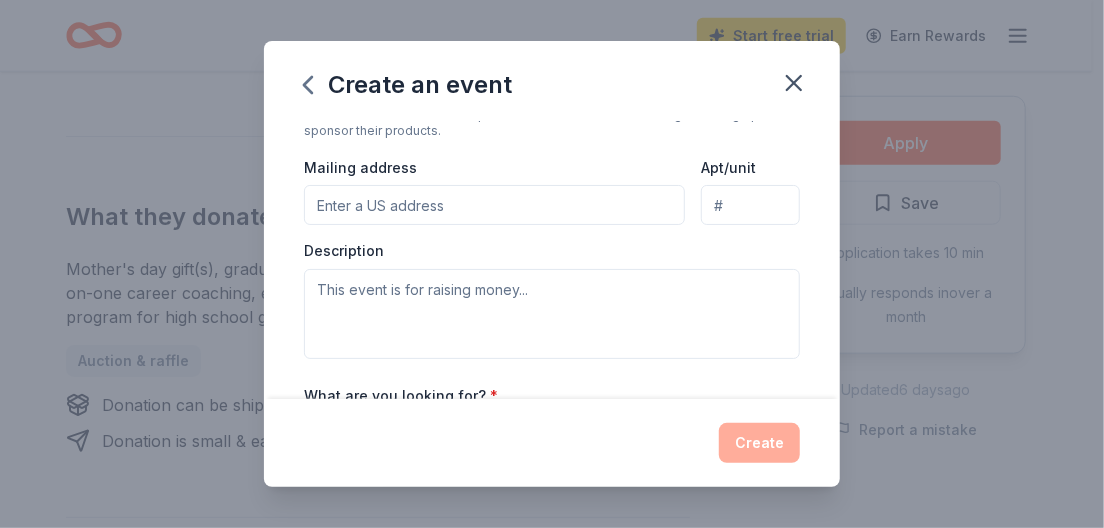 scroll, scrollTop: 420, scrollLeft: 0, axis: vertical 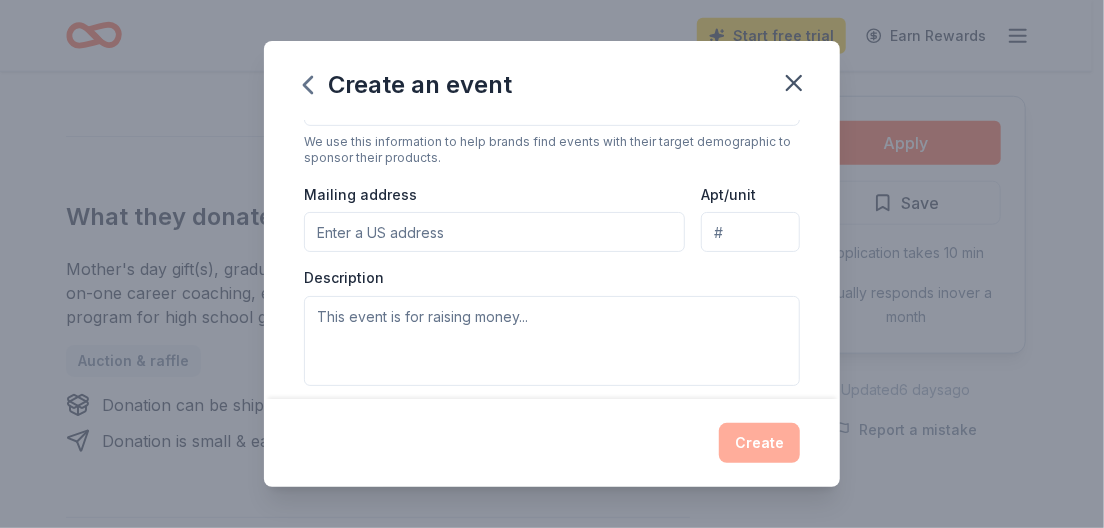 click on "Mailing address" at bounding box center [494, 232] 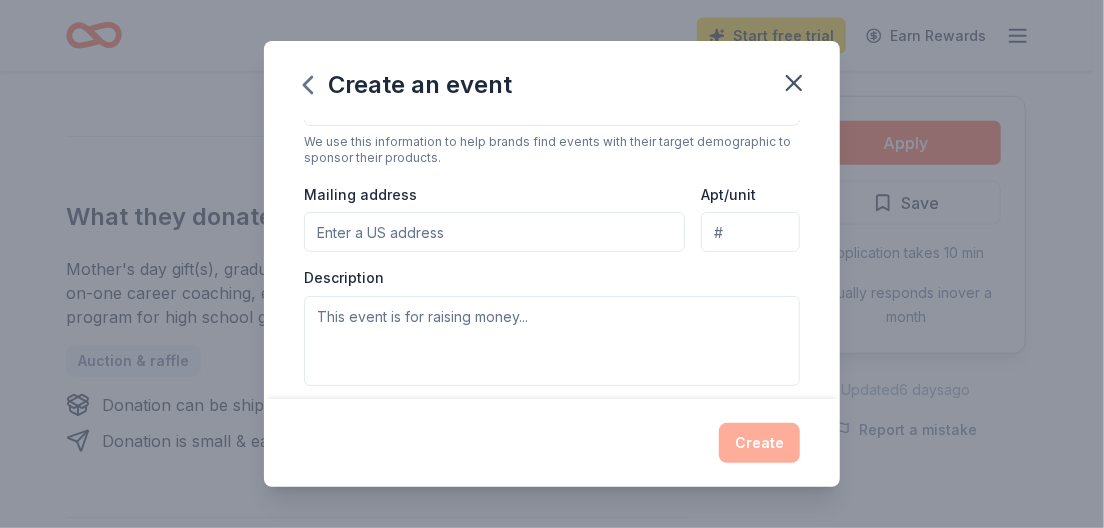 type on "Ola Ka `Ilima Artspace Lofts" 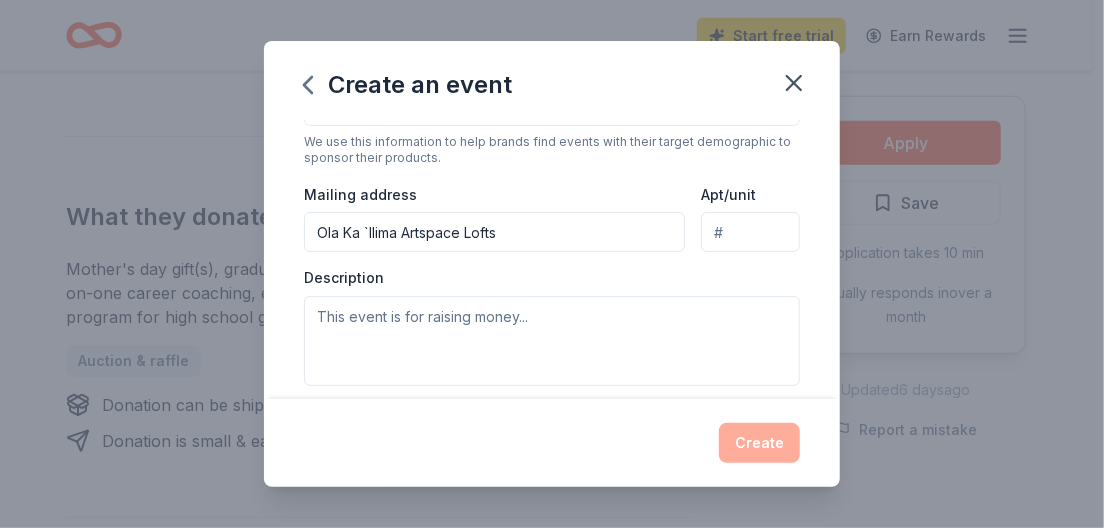 type on "[ZIP]" 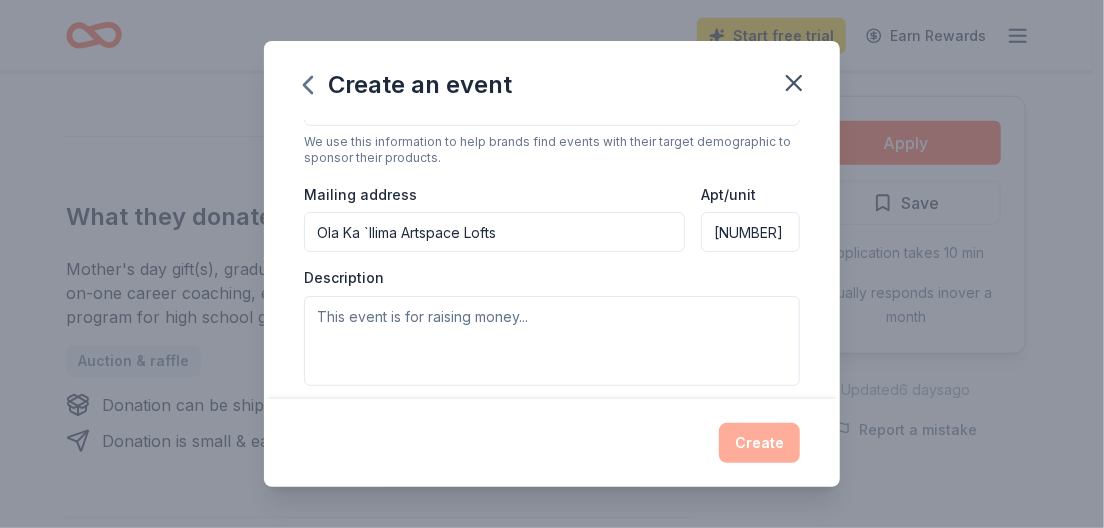 click on "Ola Ka `Ilima Artspace Lofts" at bounding box center [494, 232] 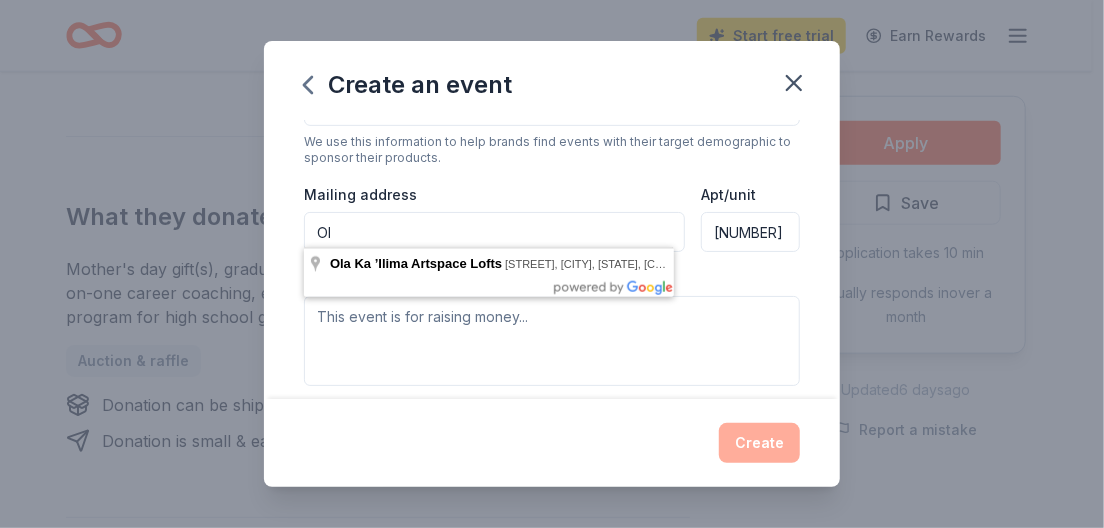 type on "O" 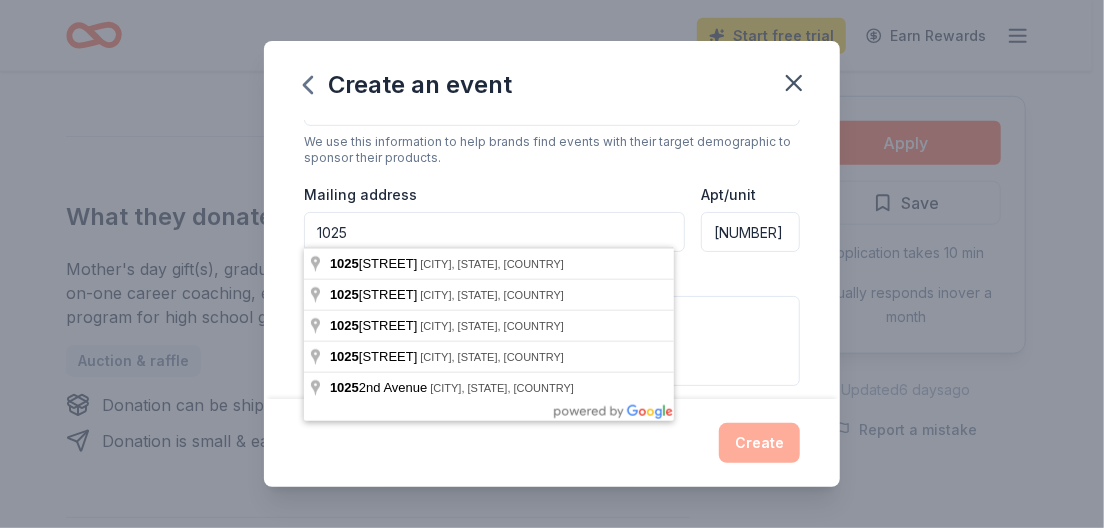 type on "[NUMBER] [STREET]" 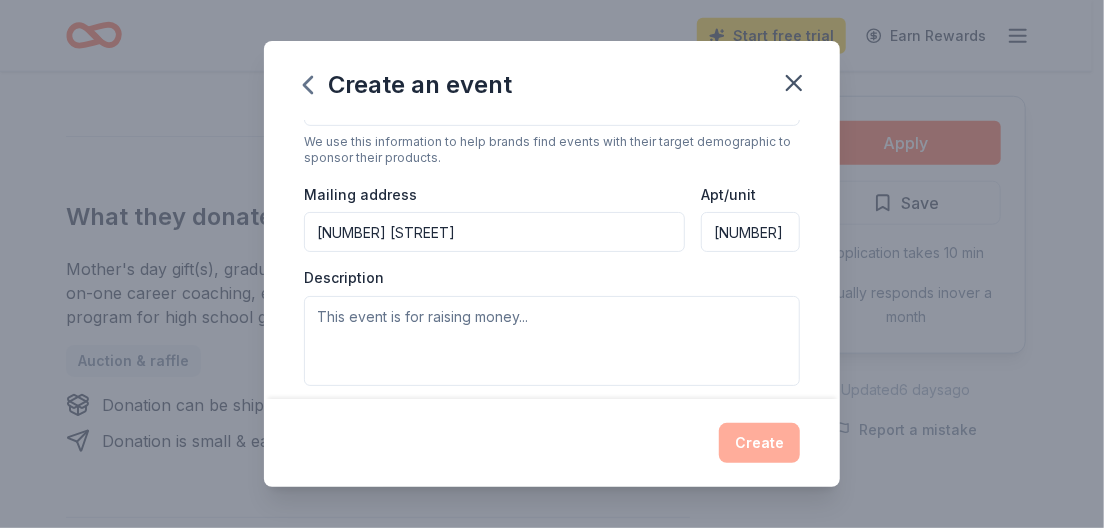 click on "[NUMBER] [STREET]" at bounding box center (750, 232) 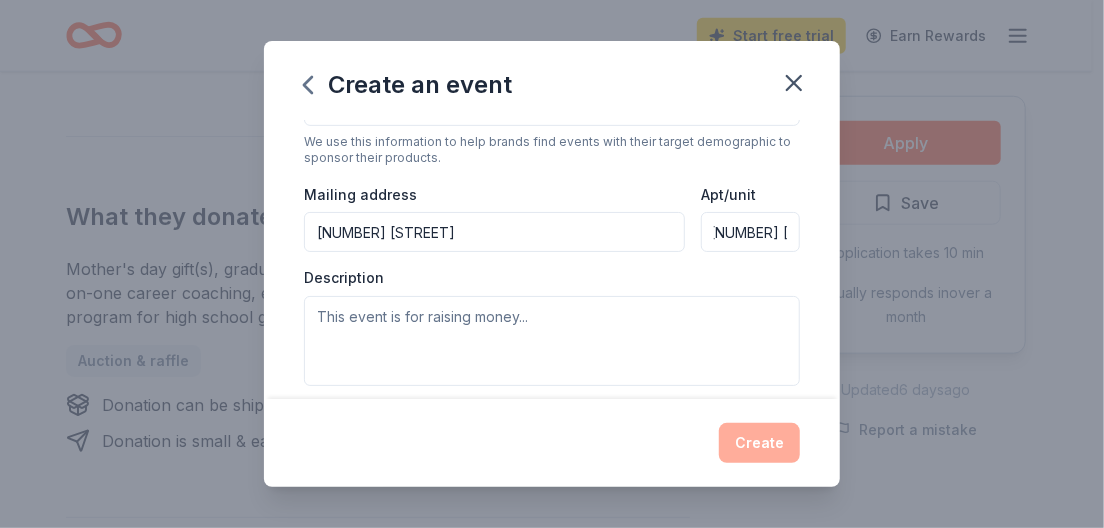 scroll, scrollTop: 0, scrollLeft: 0, axis: both 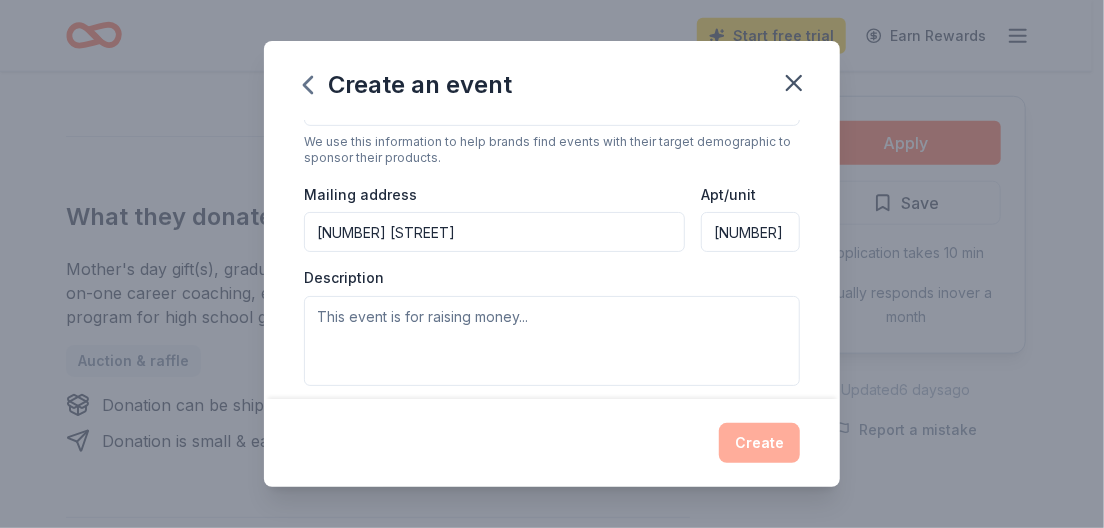 drag, startPoint x: 775, startPoint y: 225, endPoint x: 711, endPoint y: 226, distance: 64.00781 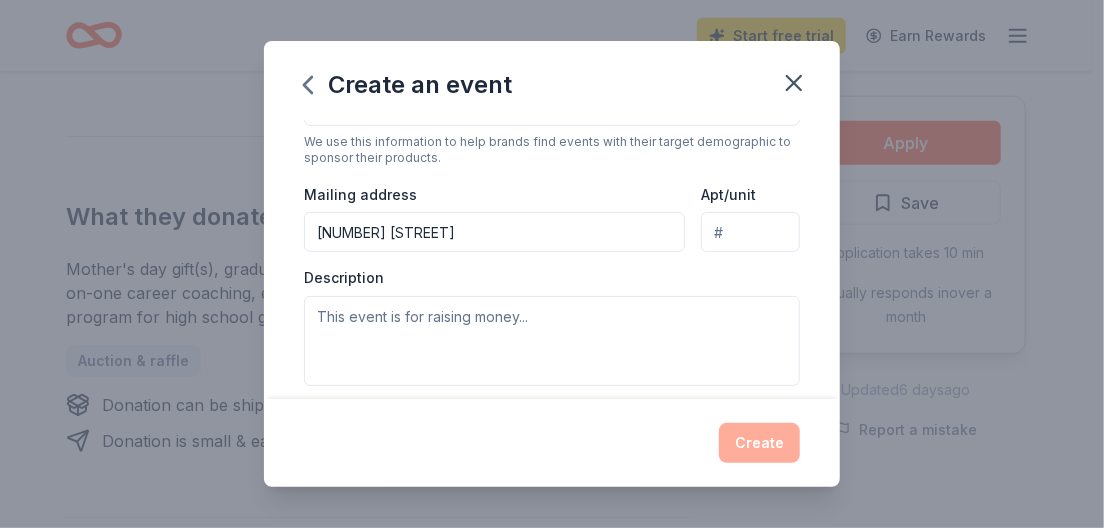 type 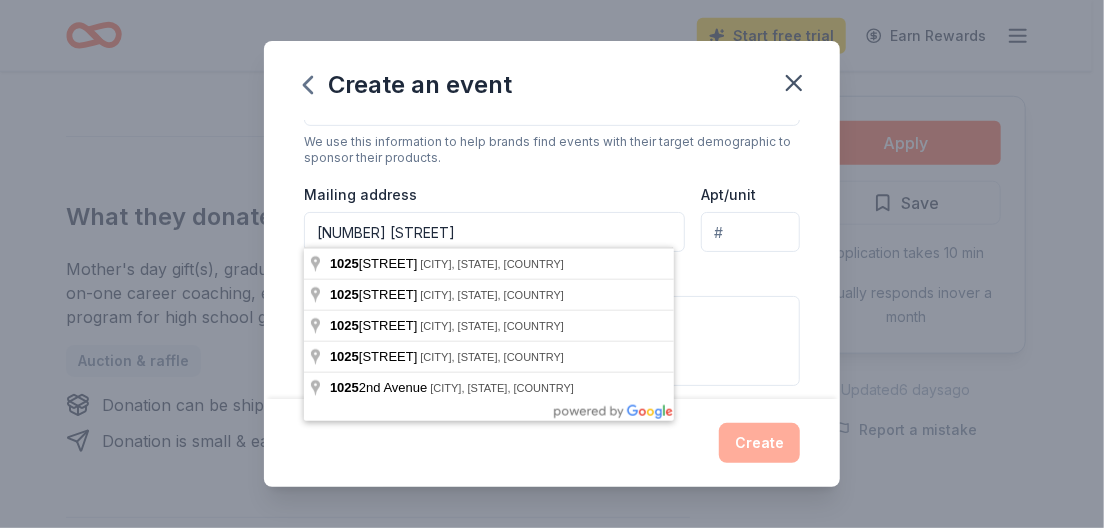 click on "[NUMBER] [STREET]" at bounding box center (494, 232) 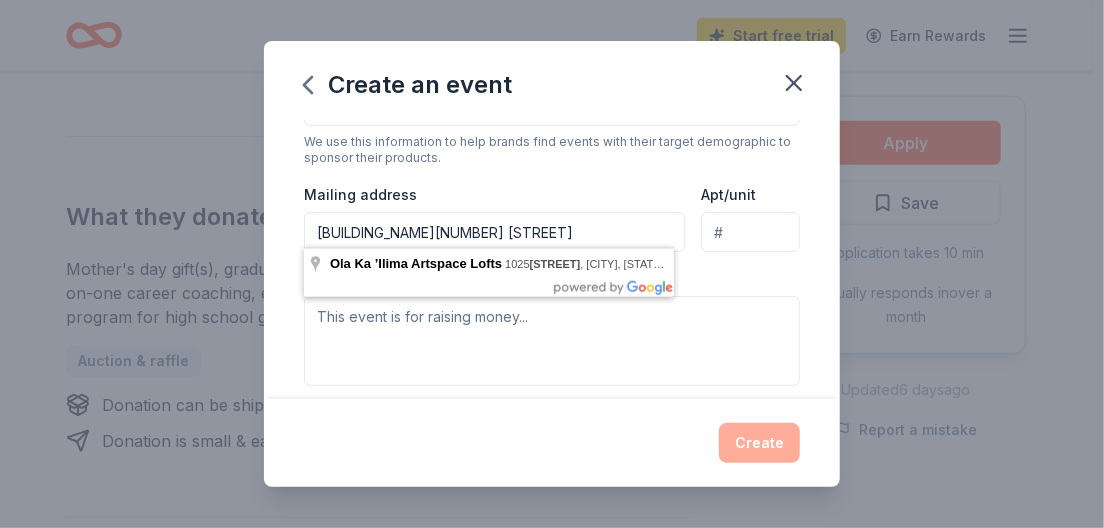 click on "[BUILDING_NAME][NUMBER] [STREET]" at bounding box center (494, 232) 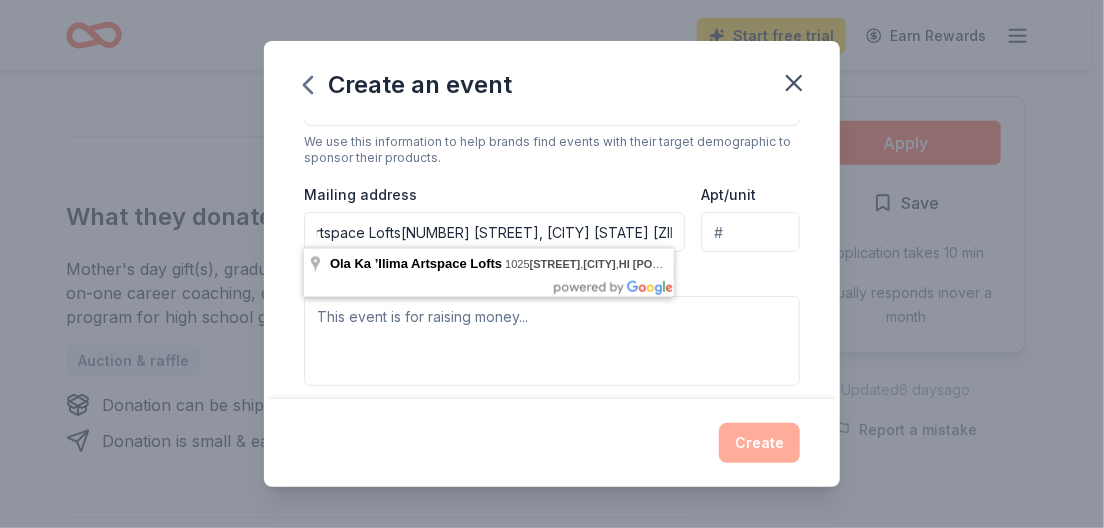 scroll, scrollTop: 0, scrollLeft: 104, axis: horizontal 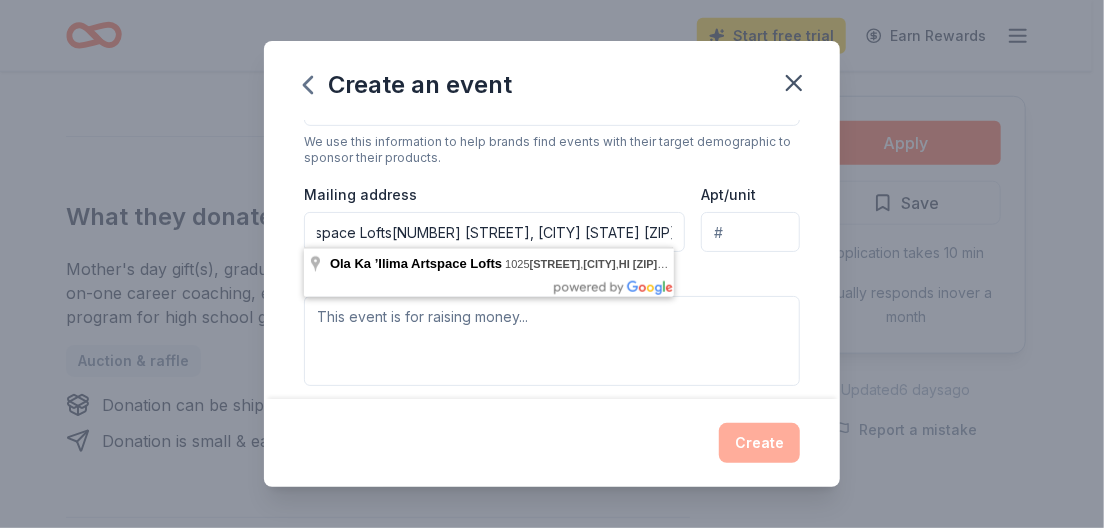 type on "Ola Ka `Ilima Artspace Lofts[NUMBER] [STREET], [CITY] [STATE] [ZIP]" 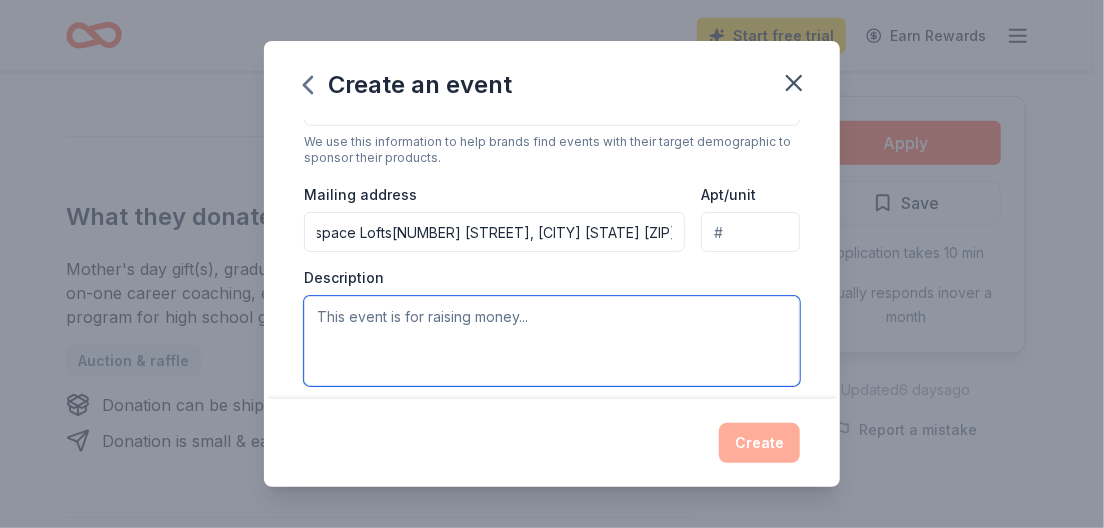 scroll, scrollTop: 0, scrollLeft: 0, axis: both 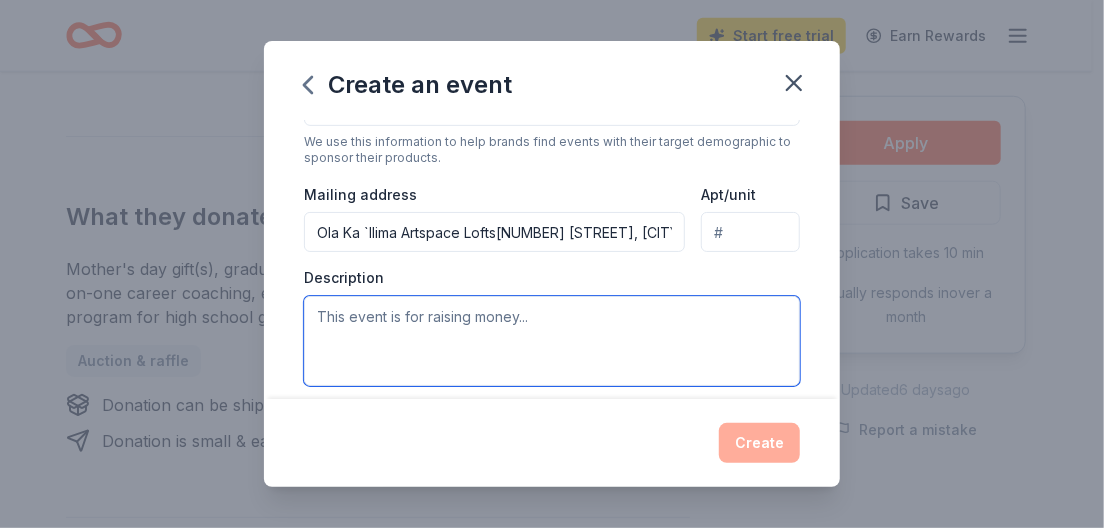 click at bounding box center [552, 341] 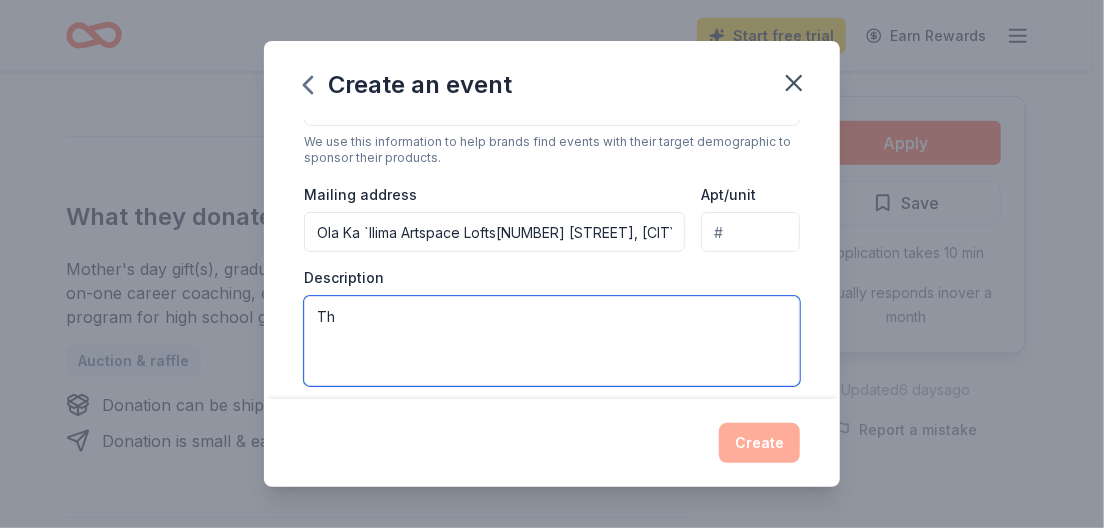 type on "T" 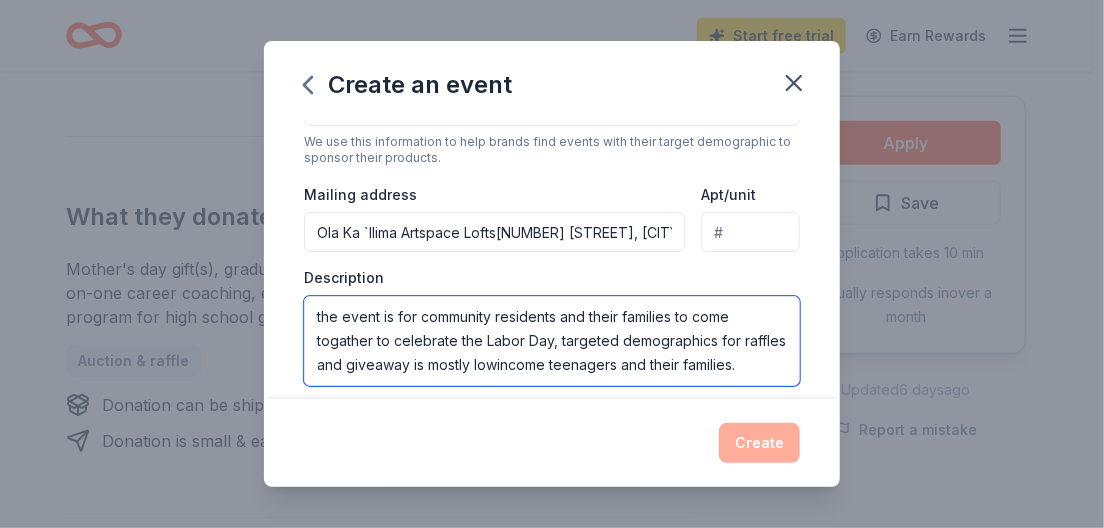 scroll, scrollTop: 23, scrollLeft: 0, axis: vertical 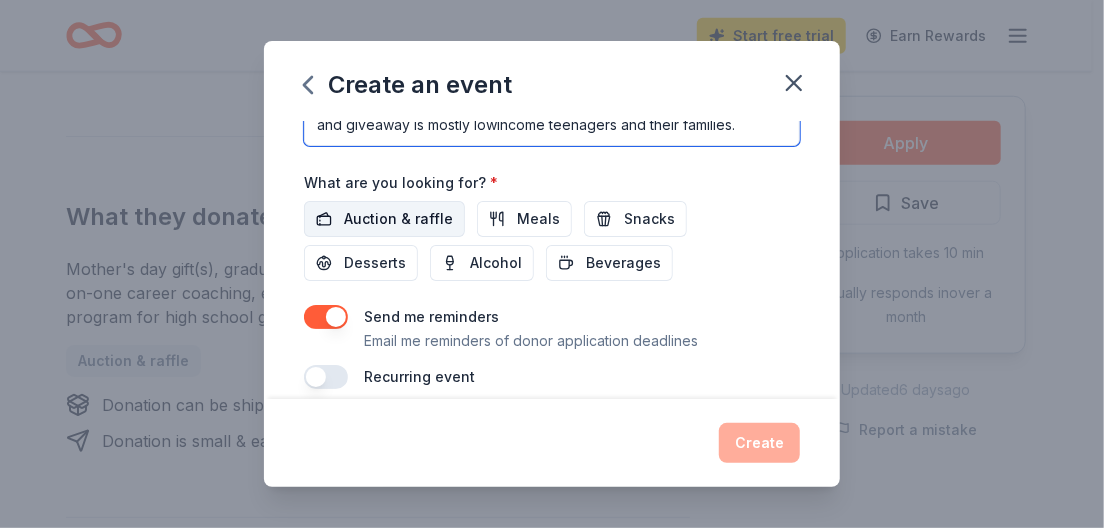 type on "the event is for community residents and their families to come togather to celebrate the Labor Day, targeted demographics for raffles and giveaway is mostly lowincome teenagers and their families." 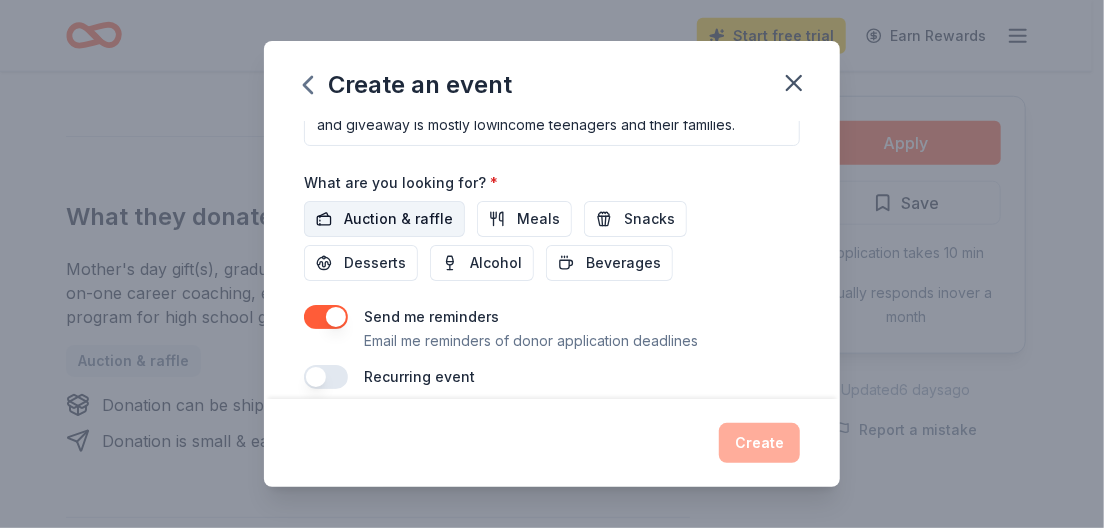 click on "Auction & raffle" at bounding box center (398, 219) 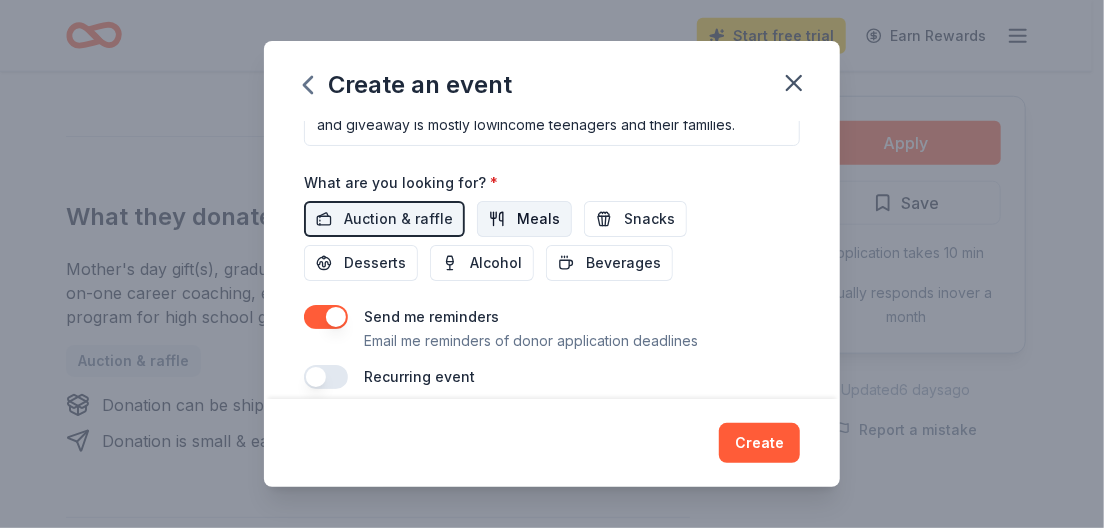 click on "Meals" at bounding box center (538, 219) 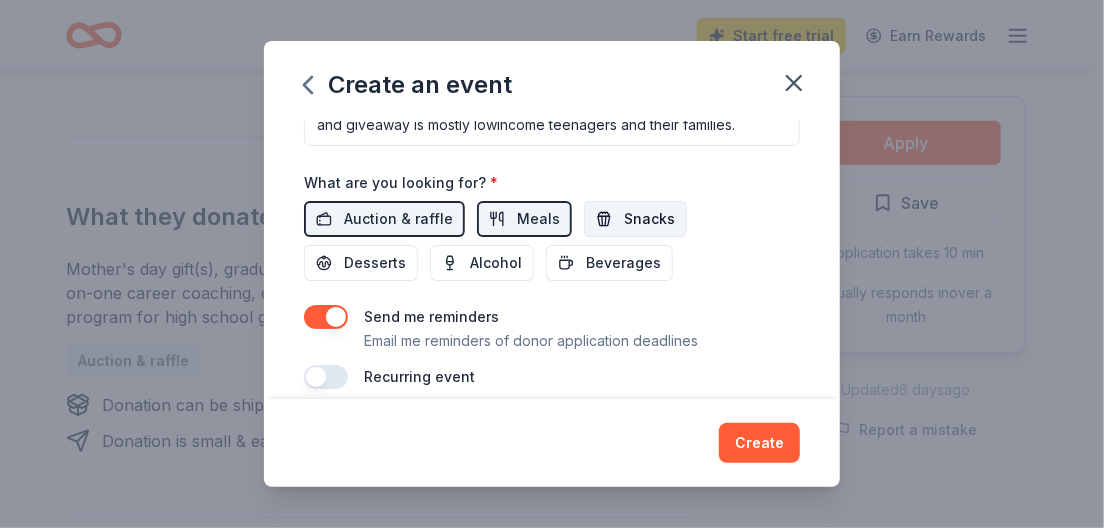 click on "Snacks" at bounding box center (635, 219) 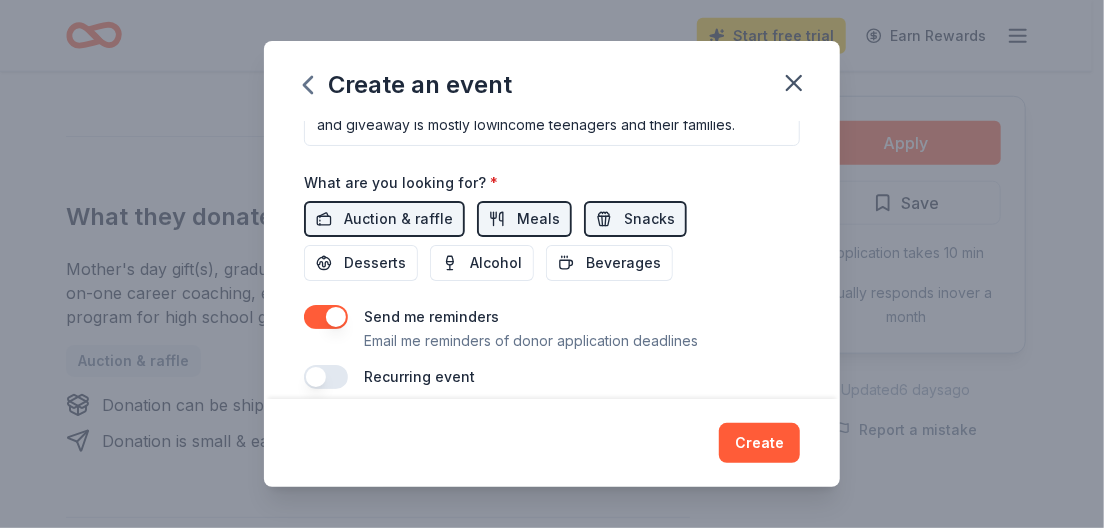 scroll, scrollTop: 675, scrollLeft: 0, axis: vertical 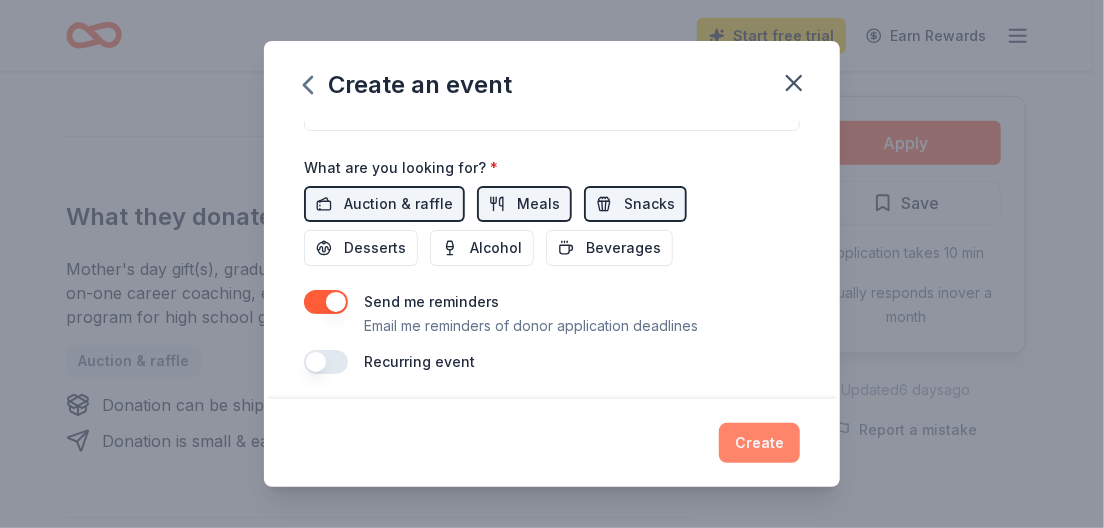 click on "Create" at bounding box center [759, 443] 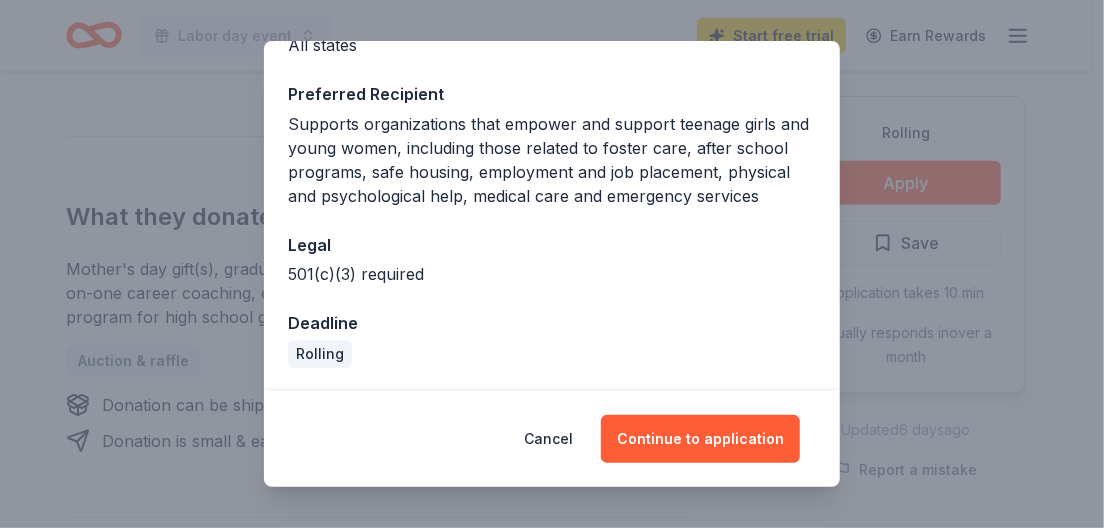scroll, scrollTop: 199, scrollLeft: 0, axis: vertical 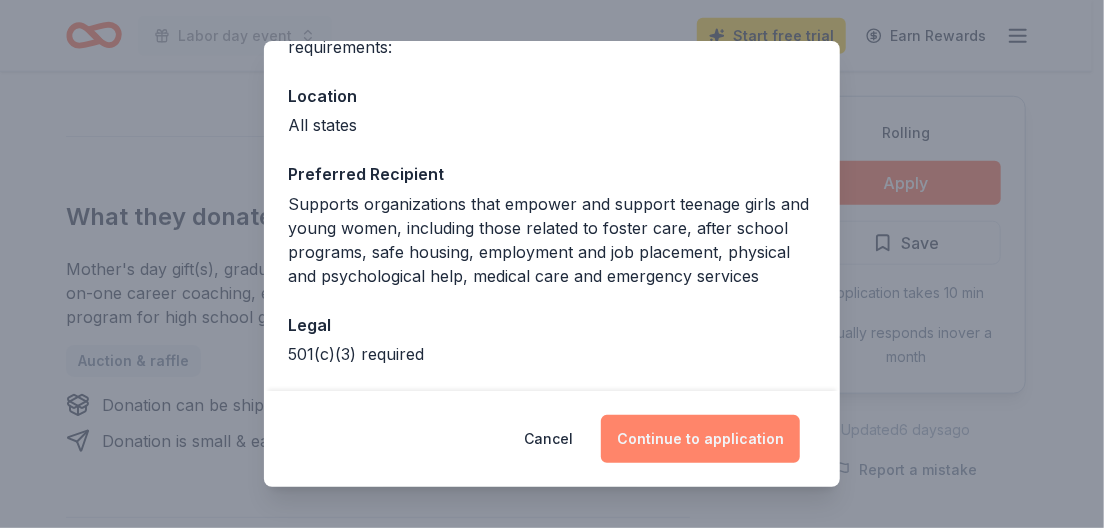 click on "Continue to application" at bounding box center [700, 439] 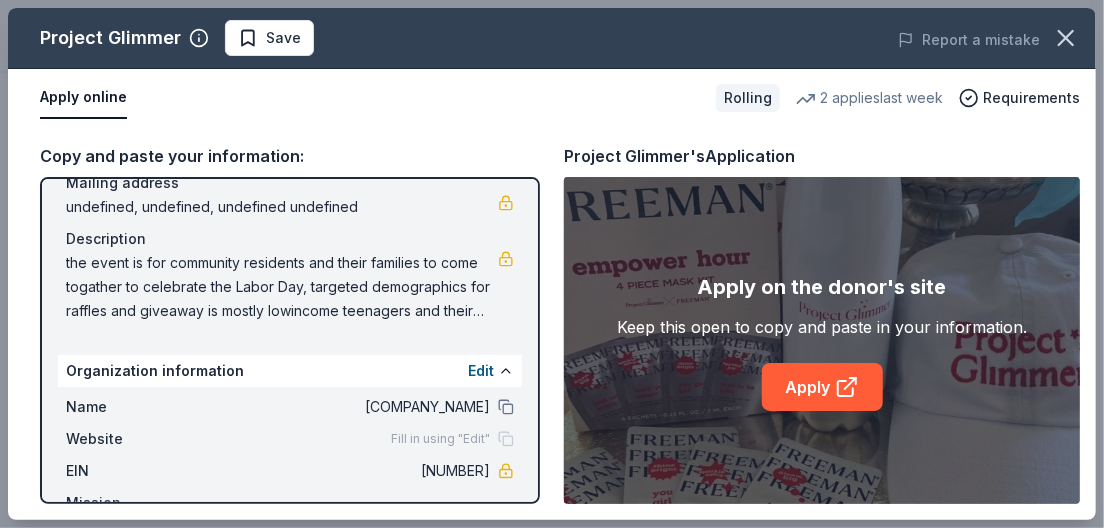 scroll, scrollTop: 195, scrollLeft: 0, axis: vertical 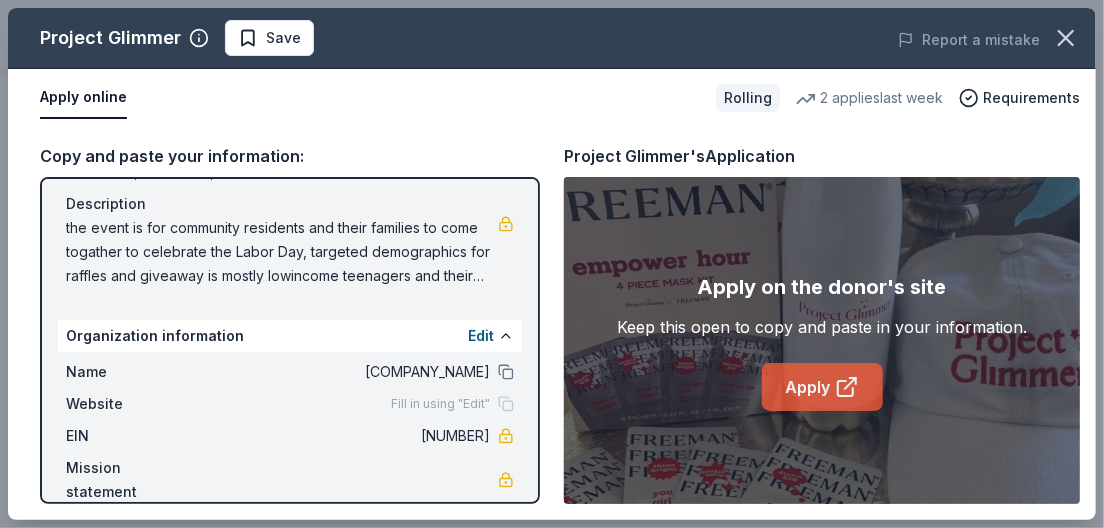 click on "Apply" at bounding box center (822, 387) 